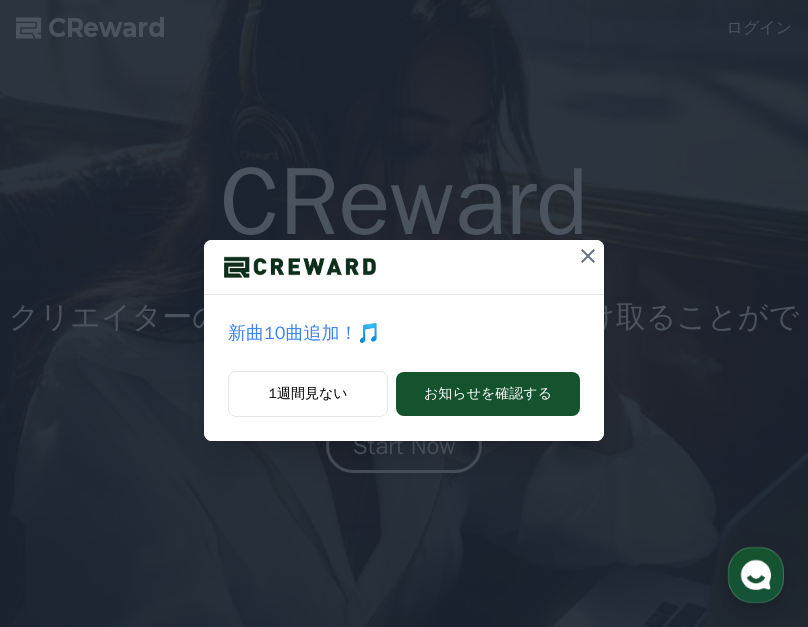 scroll, scrollTop: 0, scrollLeft: 0, axis: both 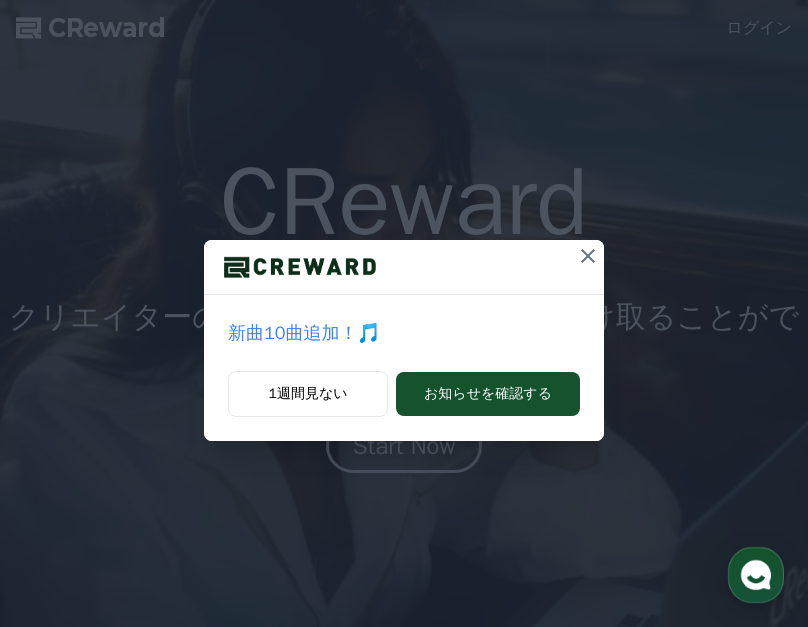 click 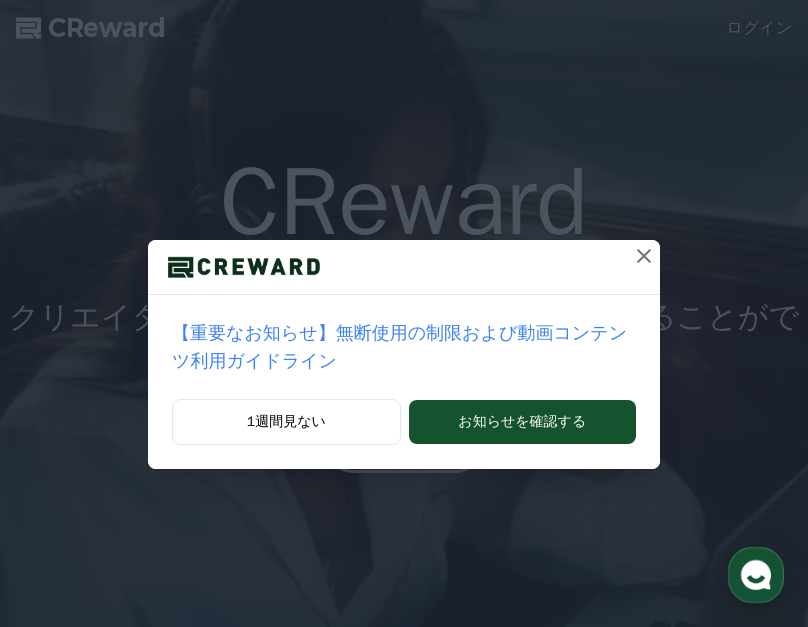 click 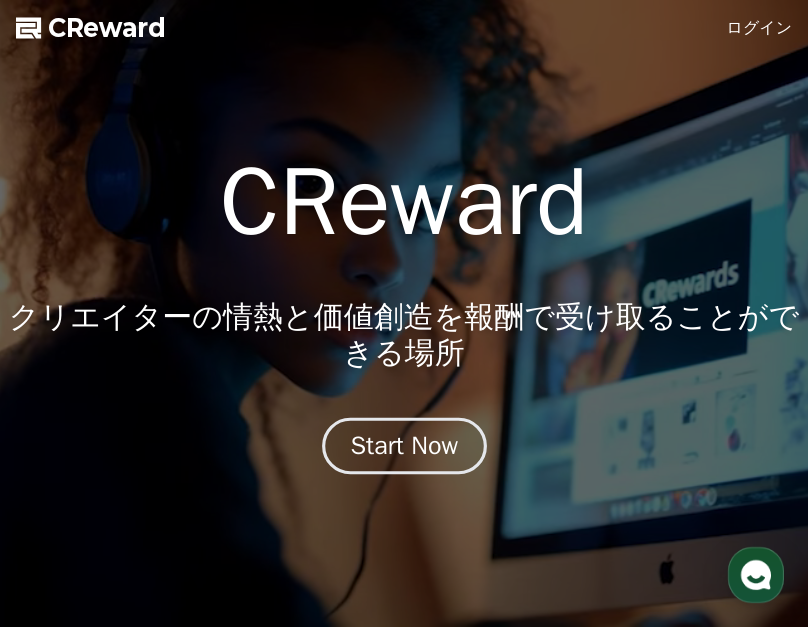 click on "Start Now" at bounding box center (404, 446) 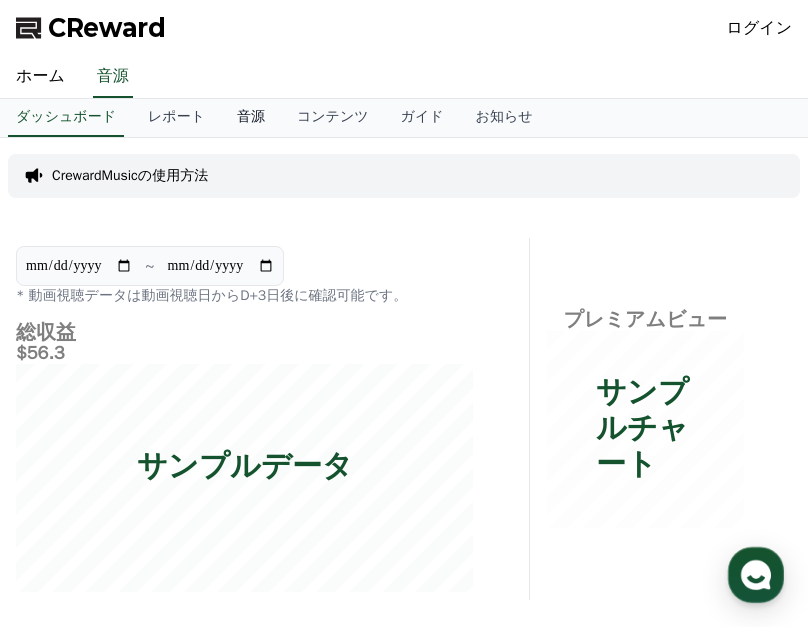 click on "音源" at bounding box center [251, 118] 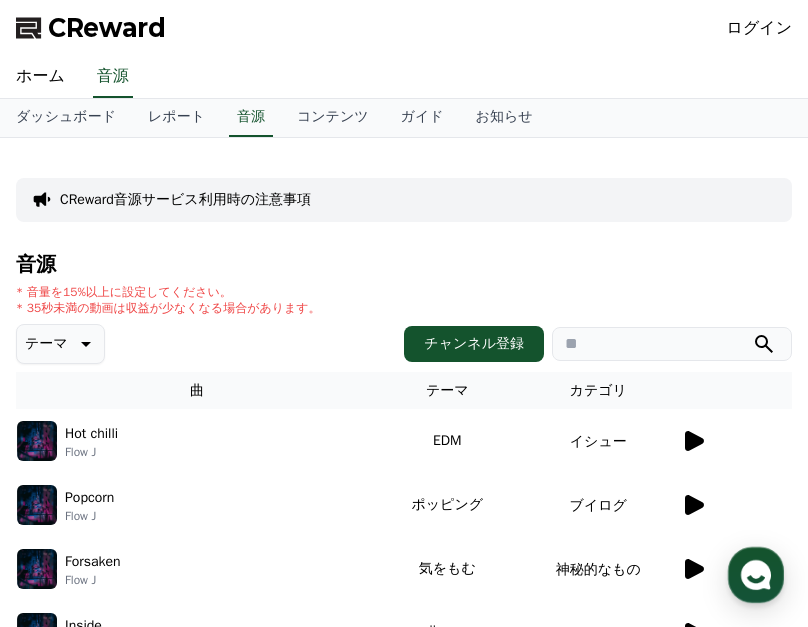 click 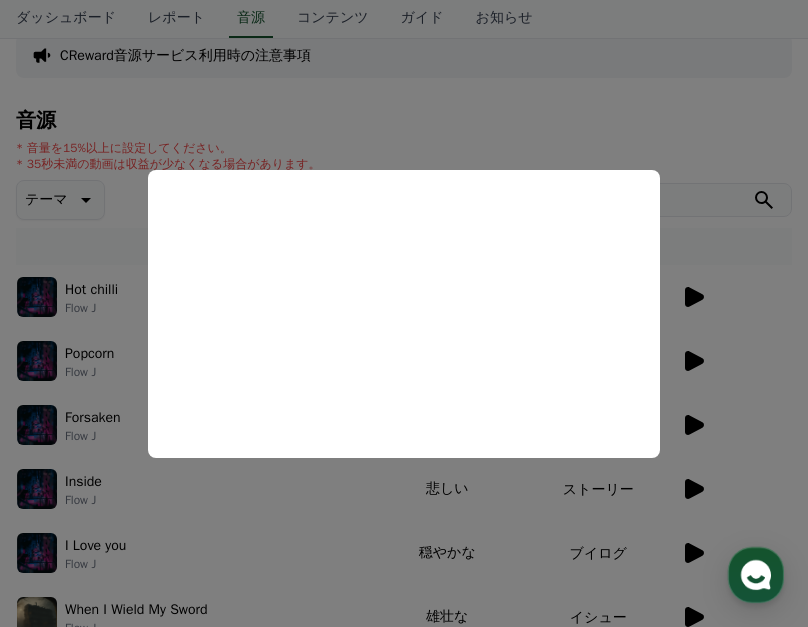 scroll, scrollTop: 151, scrollLeft: 0, axis: vertical 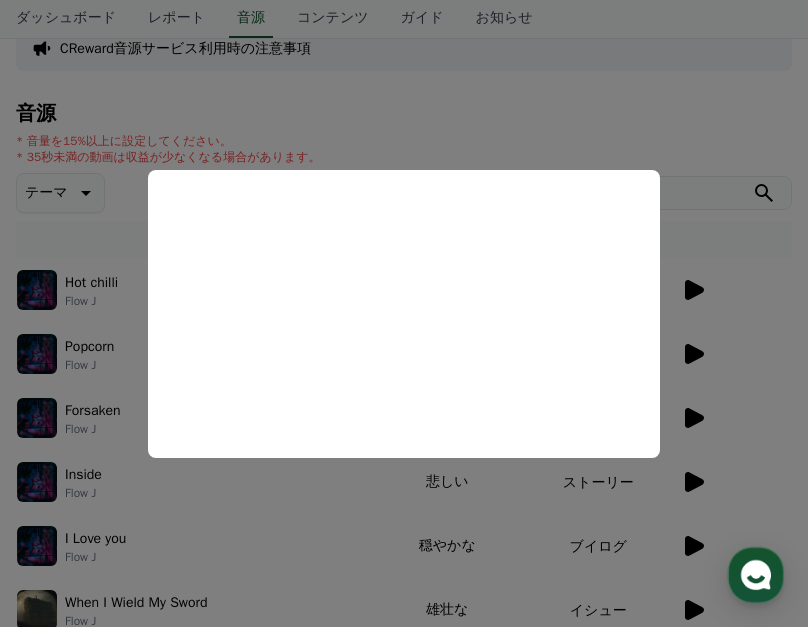 click at bounding box center (404, 313) 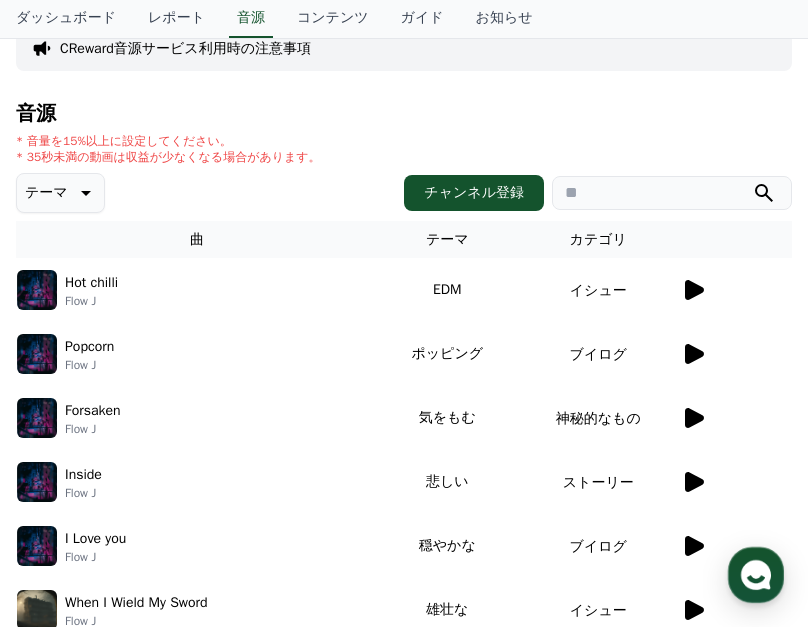 click 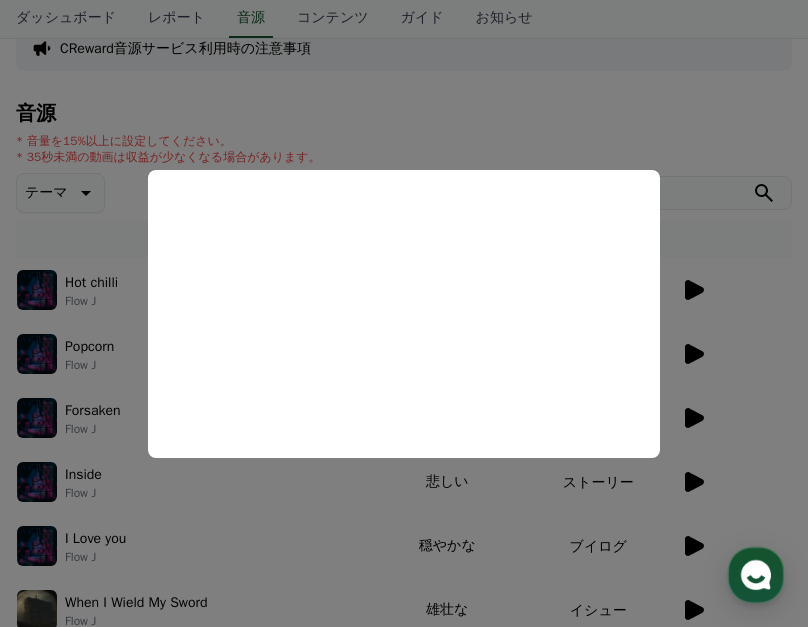 click at bounding box center [404, 313] 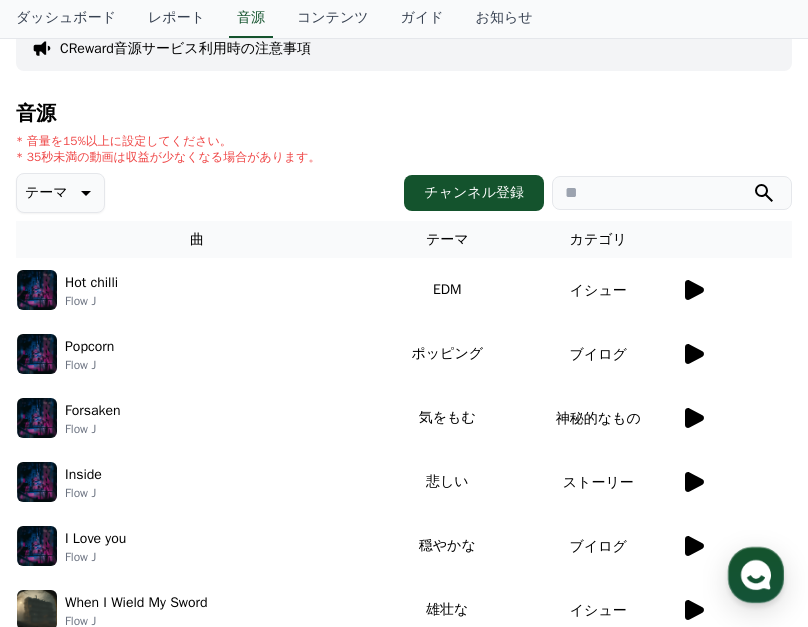 click 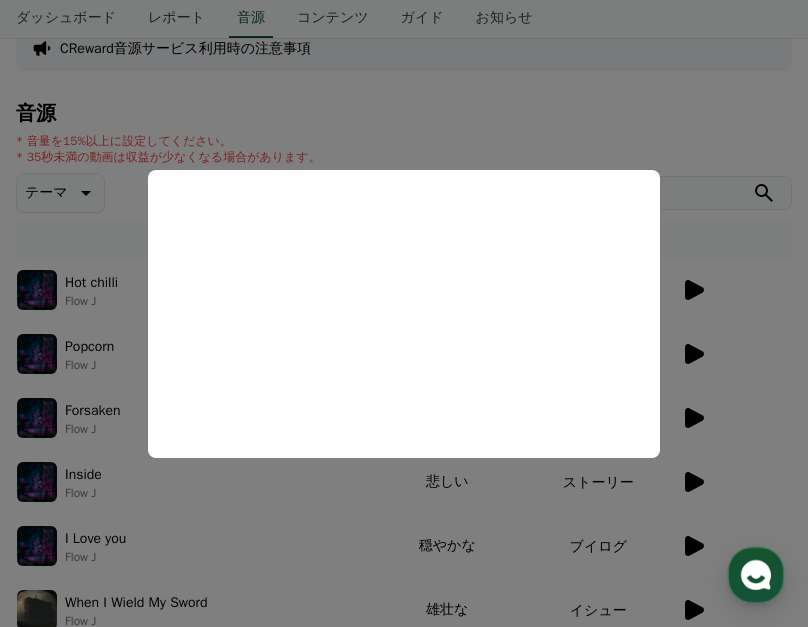click at bounding box center [404, 313] 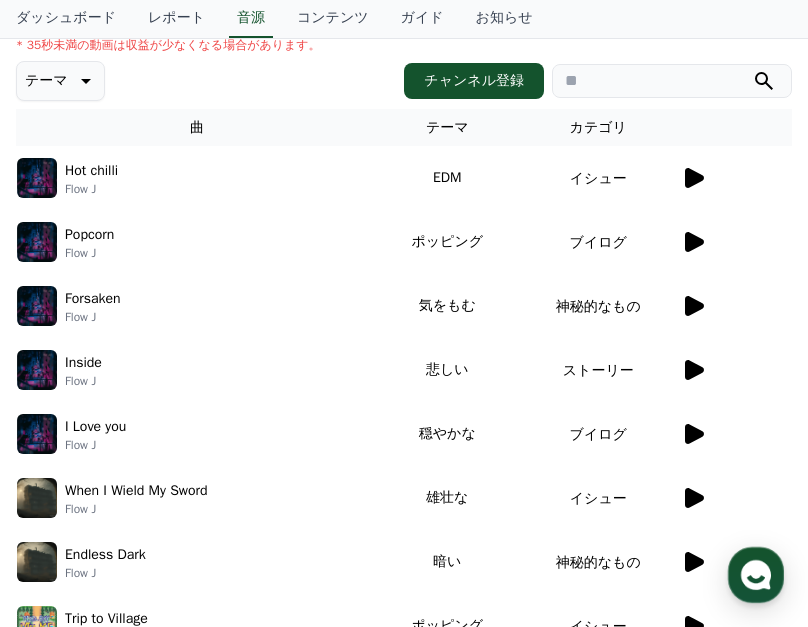 scroll, scrollTop: 277, scrollLeft: 0, axis: vertical 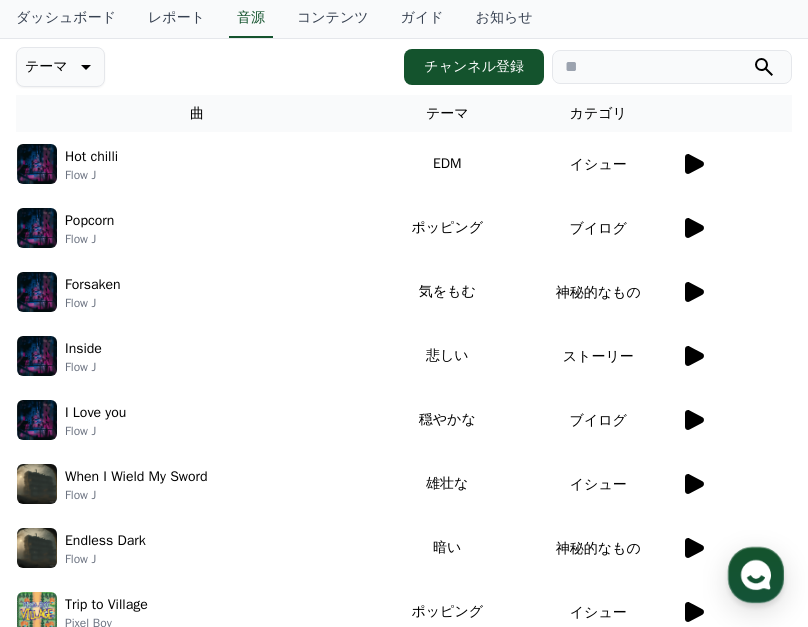 click at bounding box center (37, 420) 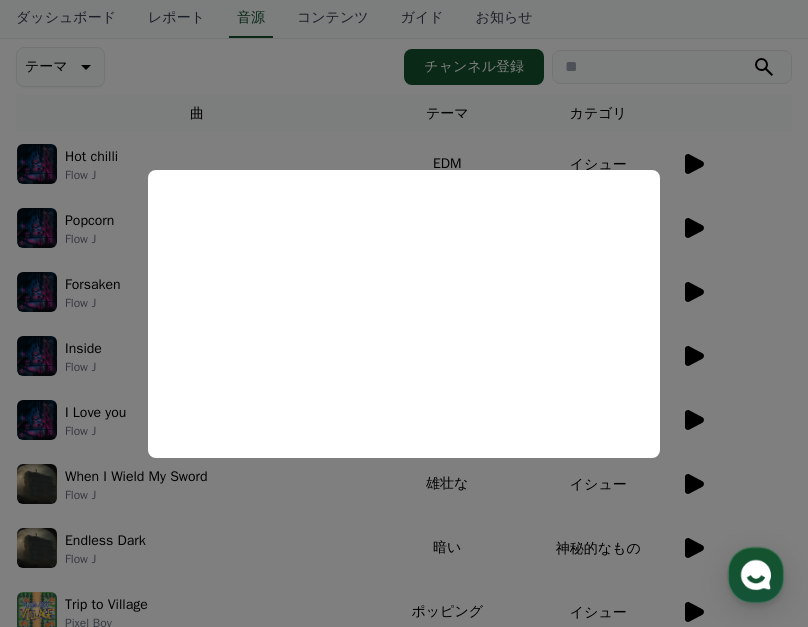 click at bounding box center (404, 313) 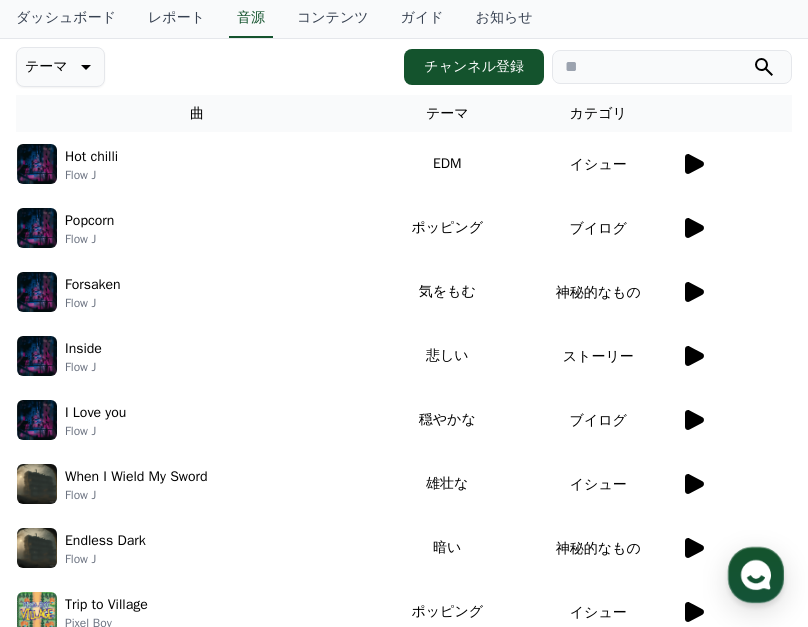 click 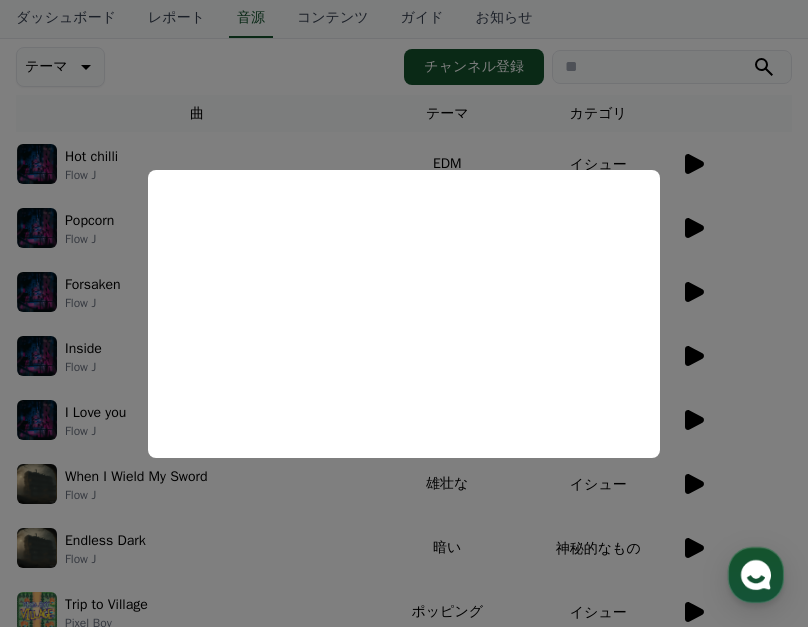 click at bounding box center [404, 313] 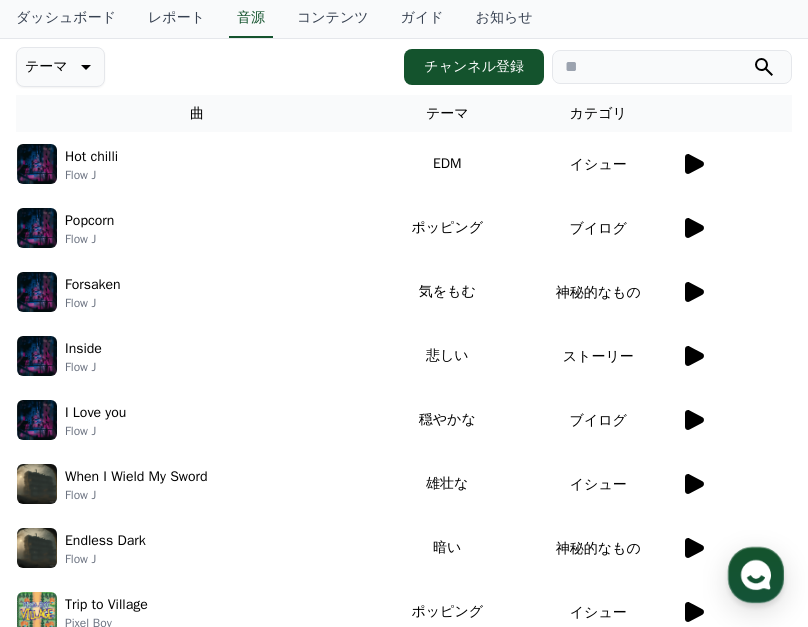 drag, startPoint x: 693, startPoint y: 453, endPoint x: 684, endPoint y: 363, distance: 90.44888 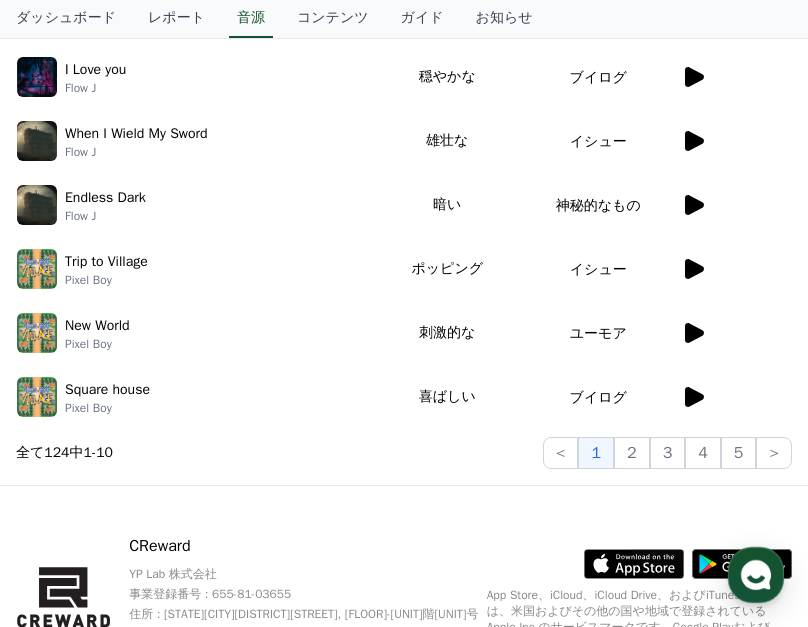 scroll, scrollTop: 0, scrollLeft: 0, axis: both 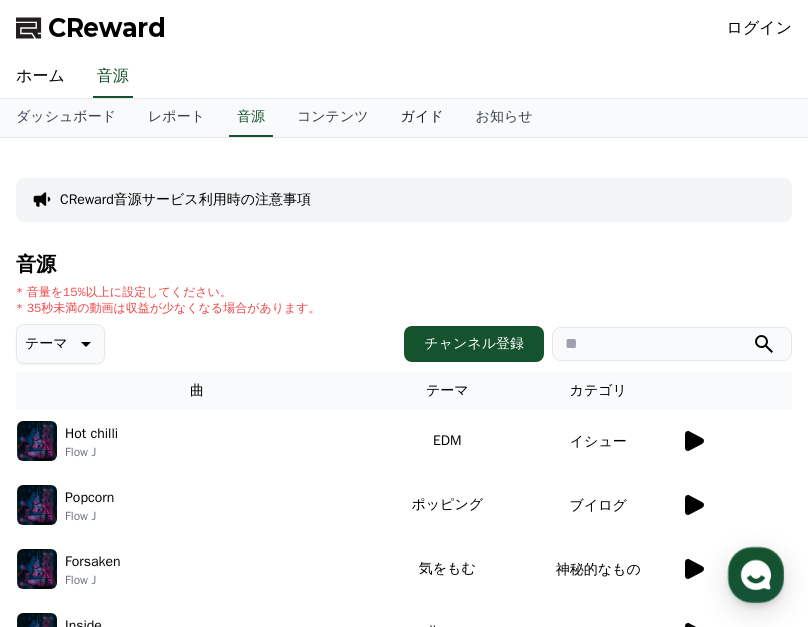 click on "ガイド" at bounding box center [422, 118] 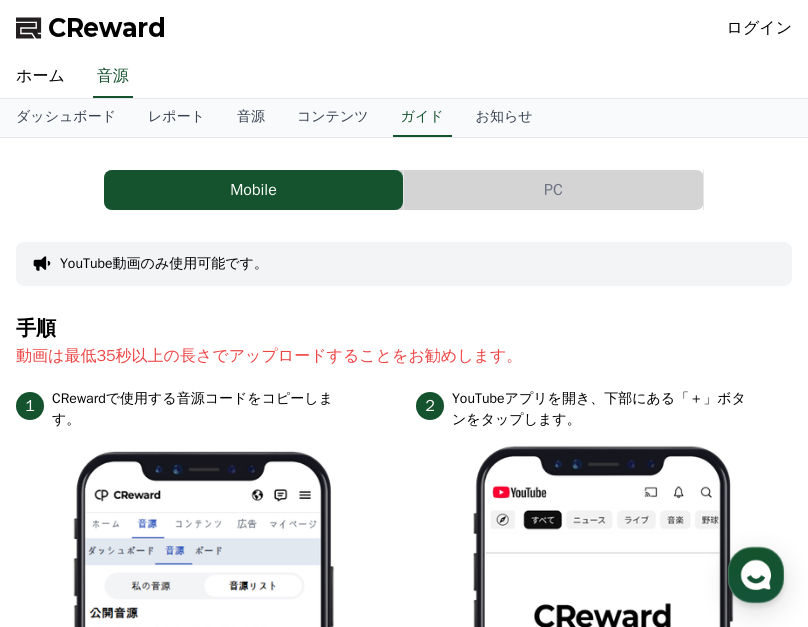 click on "PC" at bounding box center [553, 190] 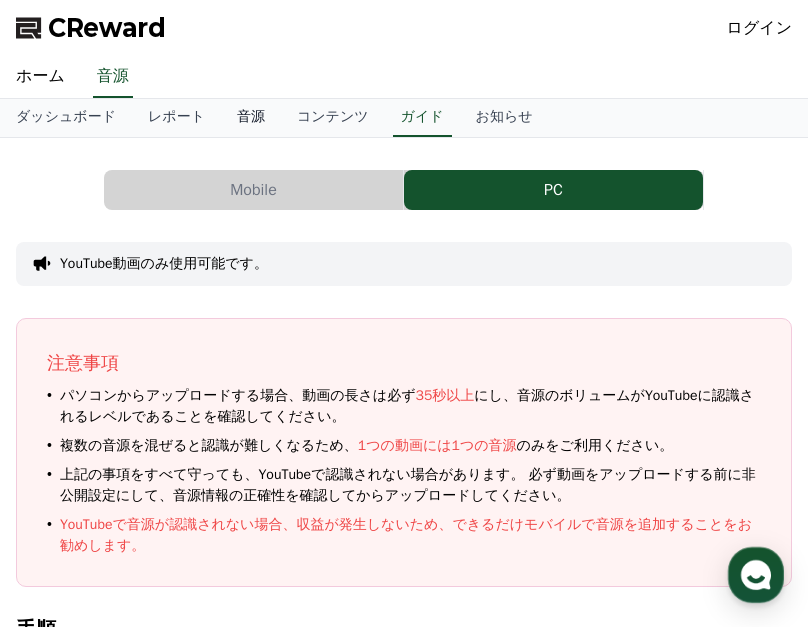 click on "音源" at bounding box center [251, 118] 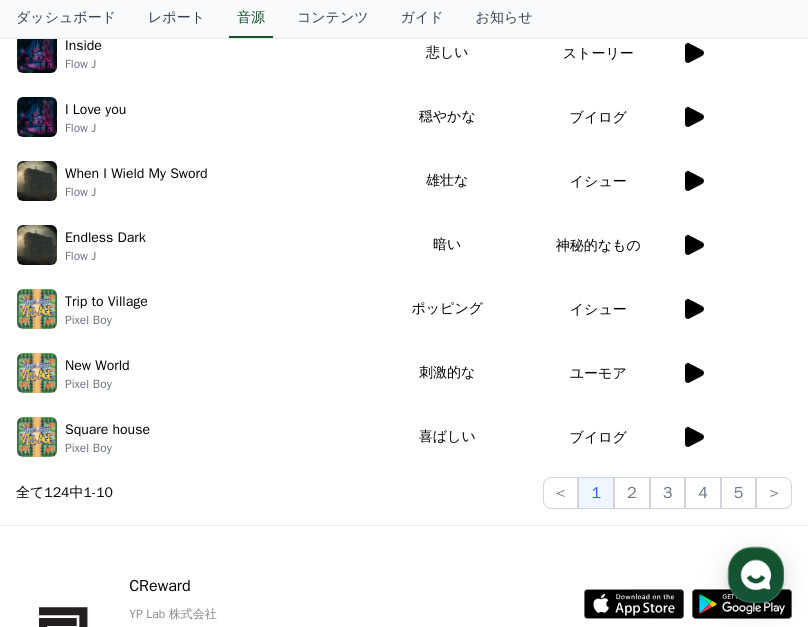 scroll, scrollTop: 620, scrollLeft: 0, axis: vertical 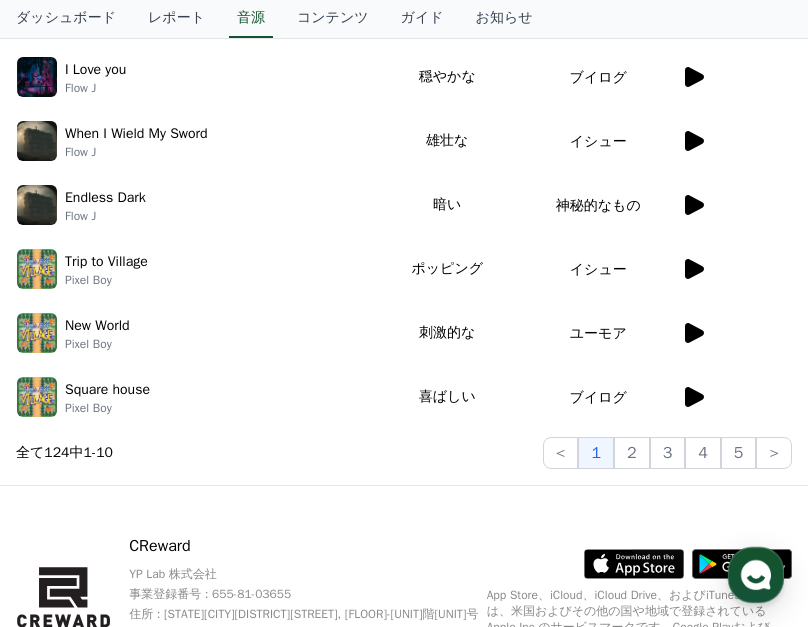 click 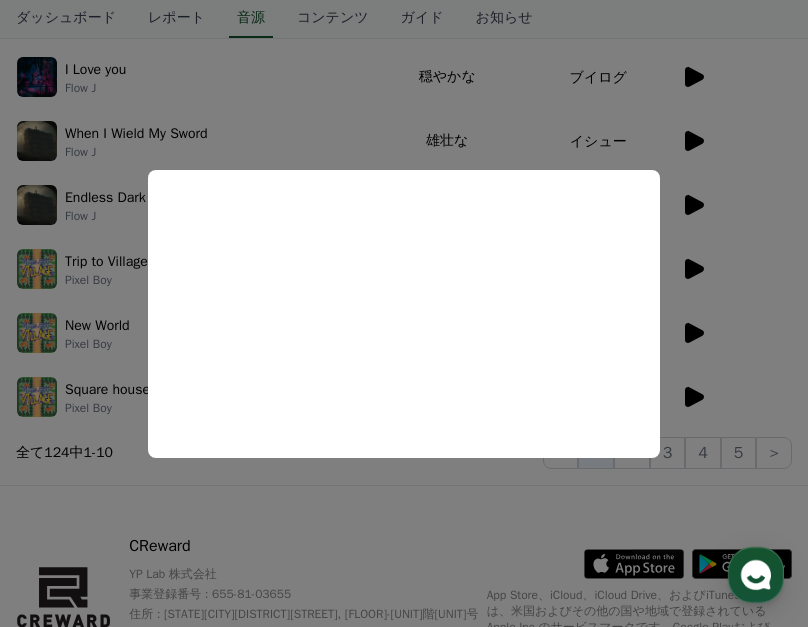 click at bounding box center [404, 313] 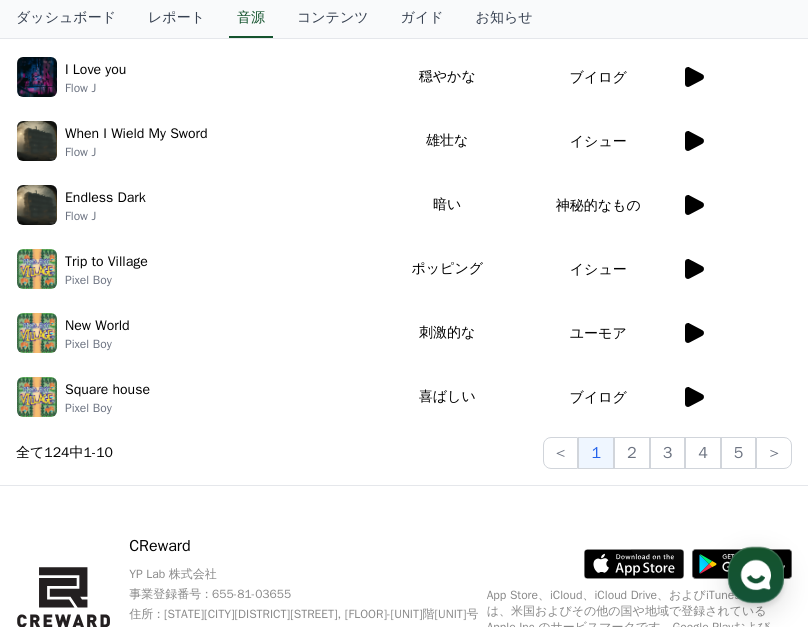 click 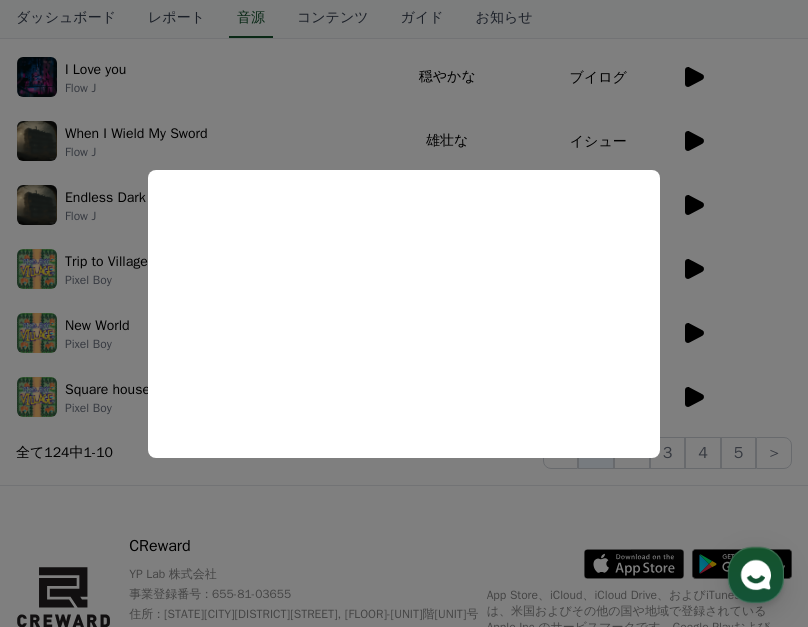 click at bounding box center [404, 313] 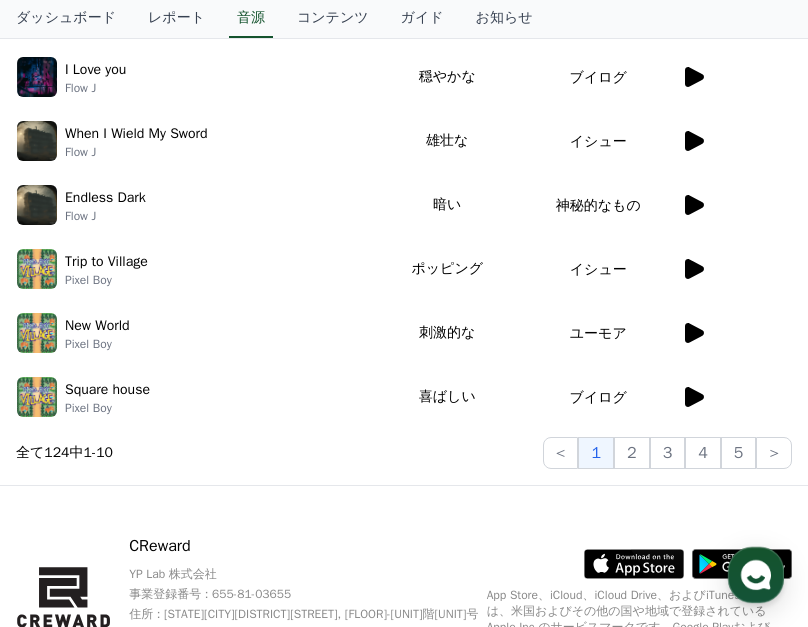 click 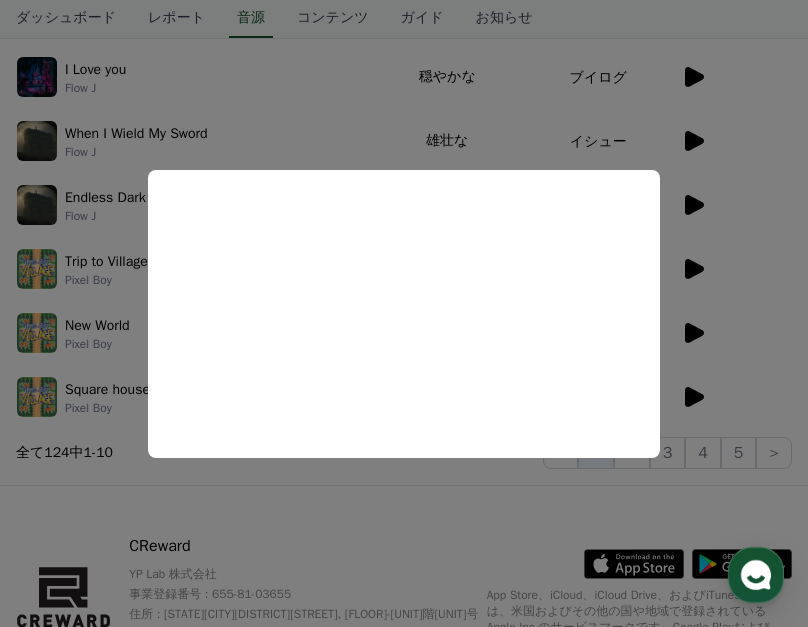 click at bounding box center [404, 313] 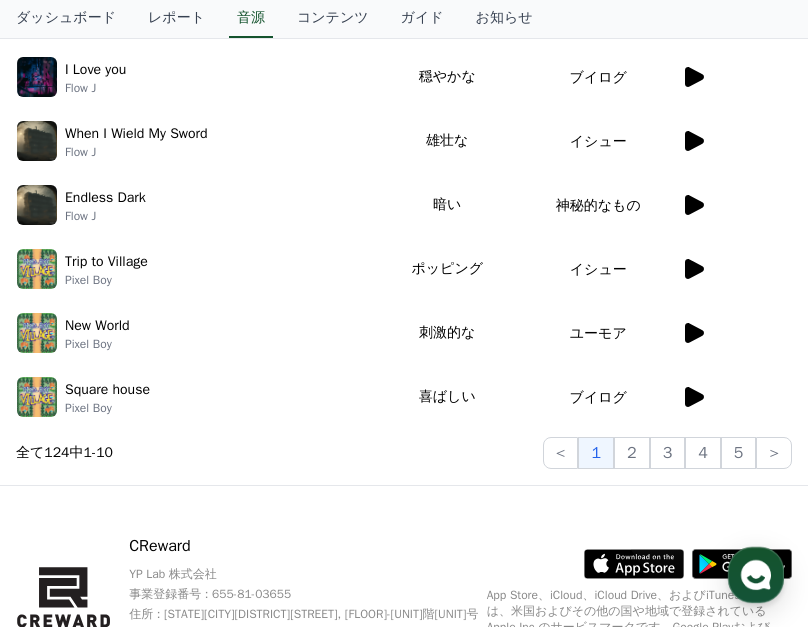 drag, startPoint x: 683, startPoint y: 330, endPoint x: 654, endPoint y: 329, distance: 29.017237 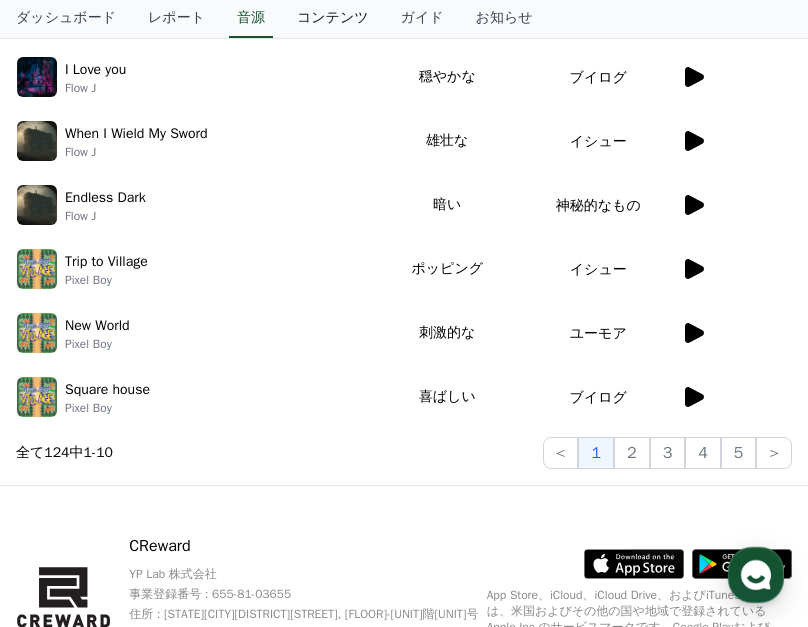 click on "コンテンツ" at bounding box center (333, 19) 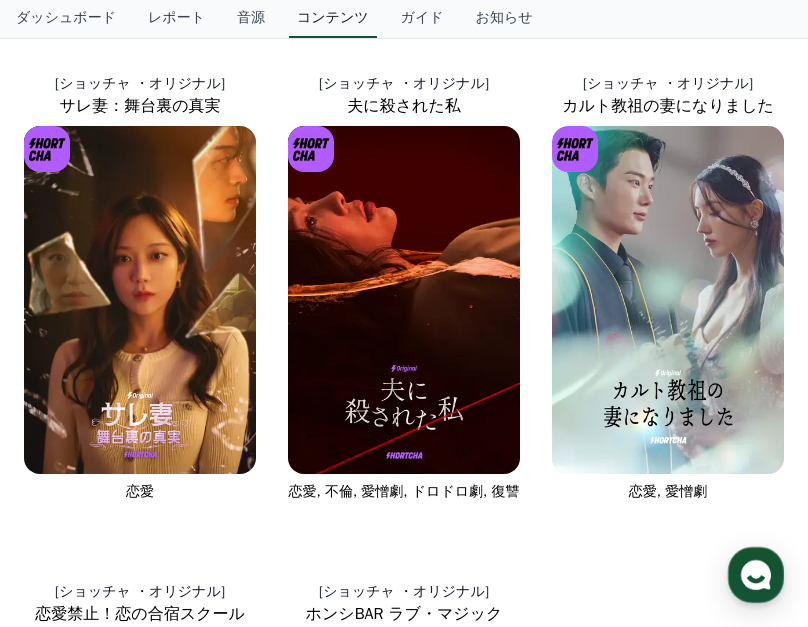scroll, scrollTop: 0, scrollLeft: 0, axis: both 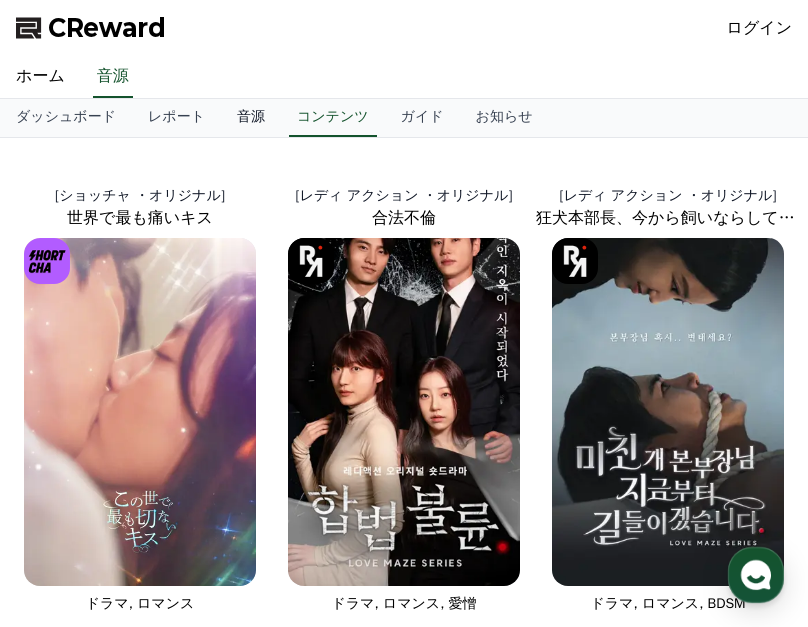 click on "音源" at bounding box center (251, 118) 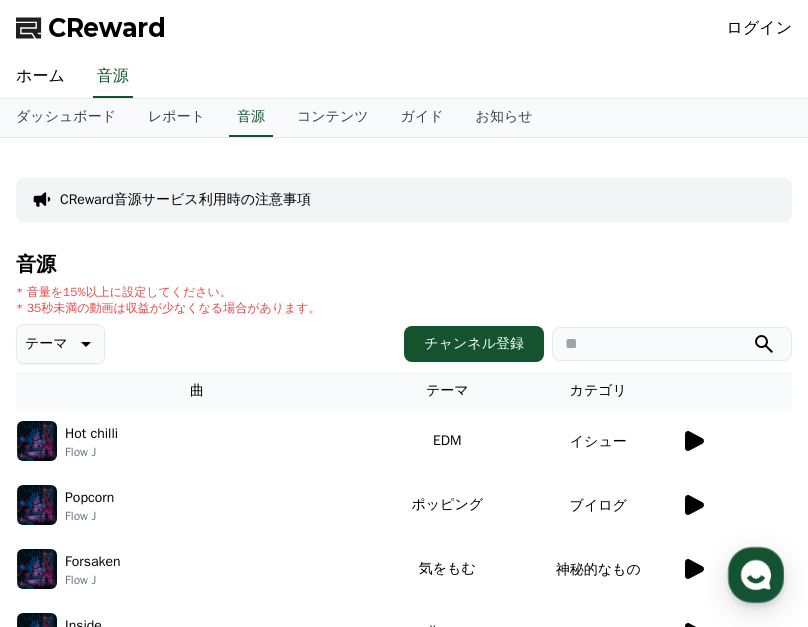 drag, startPoint x: 153, startPoint y: 463, endPoint x: 97, endPoint y: 399, distance: 85.04117 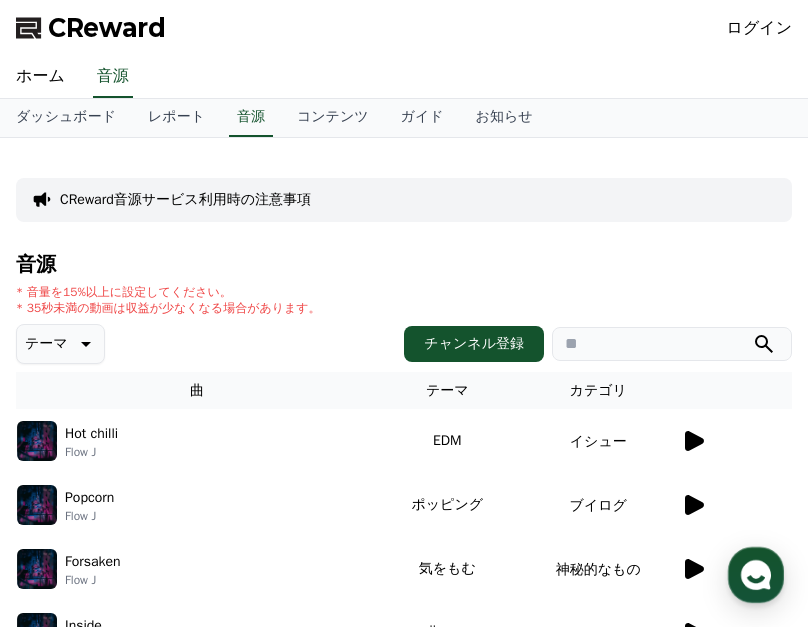 drag, startPoint x: 97, startPoint y: 399, endPoint x: 65, endPoint y: 349, distance: 59.36329 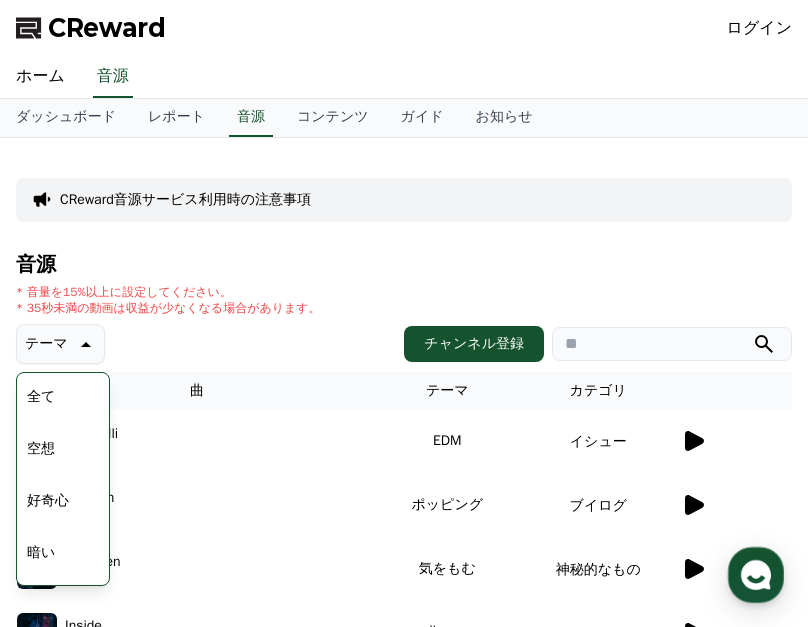 click on "好奇心" at bounding box center [48, 501] 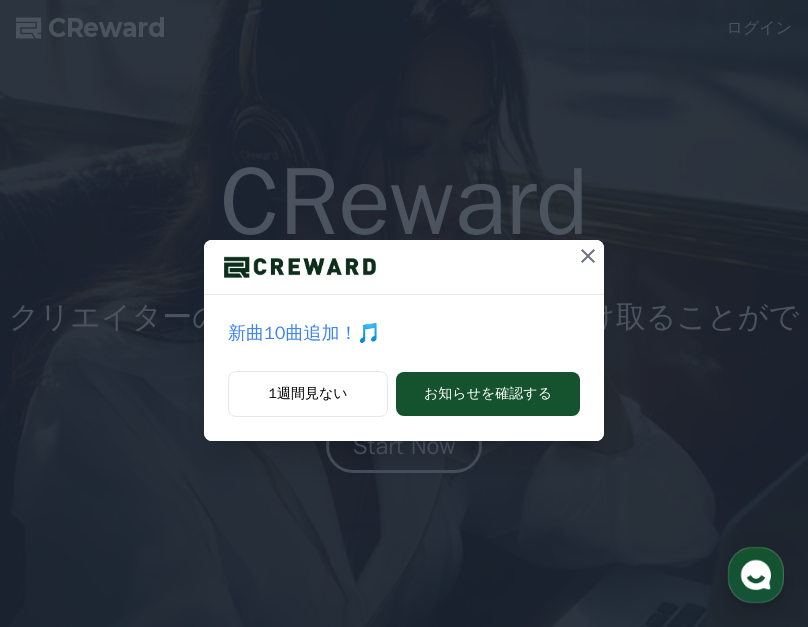 scroll, scrollTop: 0, scrollLeft: 0, axis: both 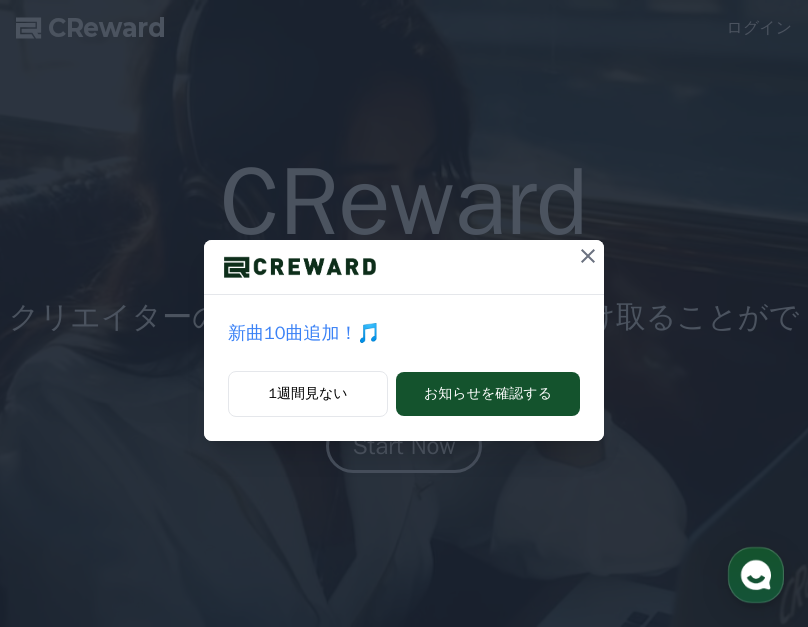 click 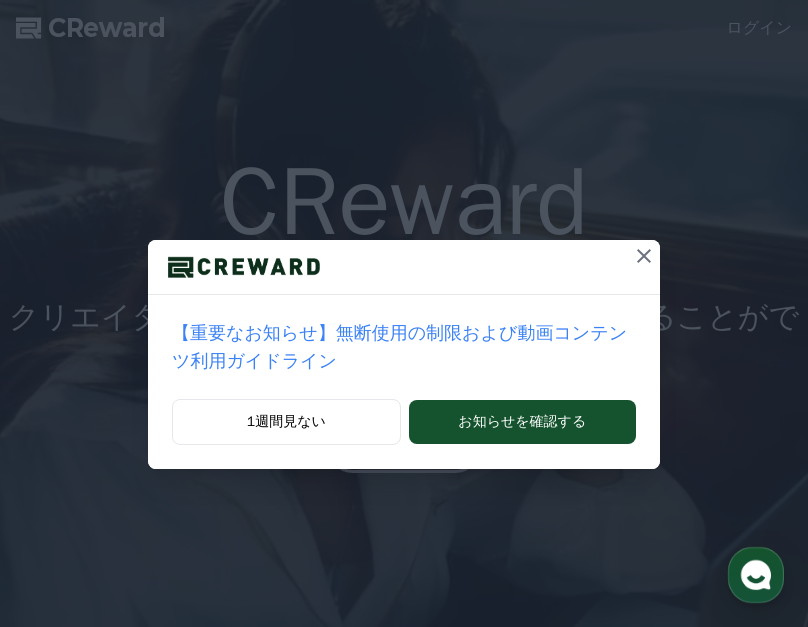 click at bounding box center (644, 256) 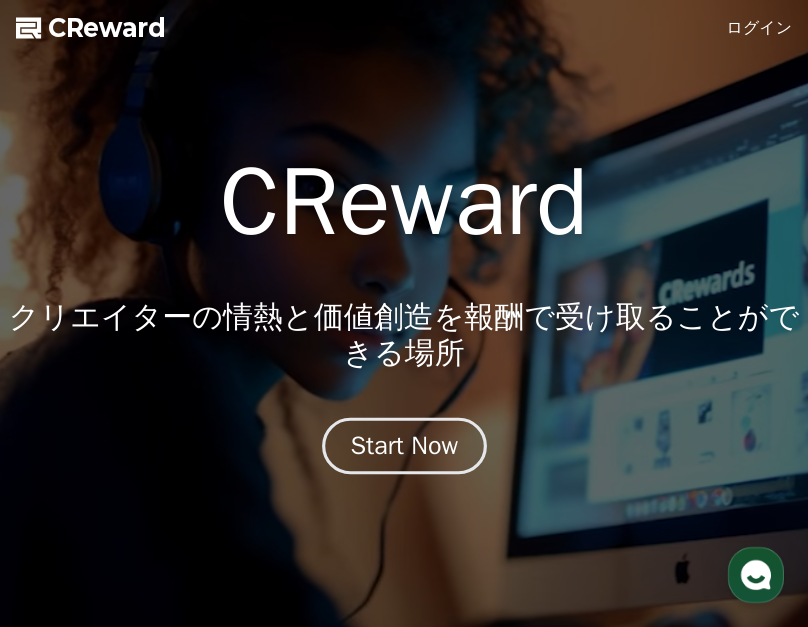 click on "Start Now" at bounding box center [404, 446] 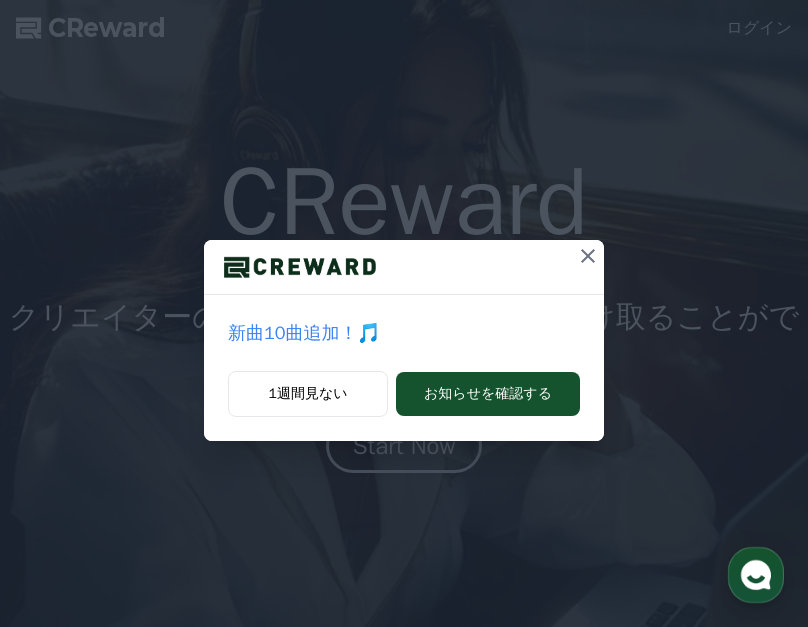 scroll, scrollTop: 0, scrollLeft: 0, axis: both 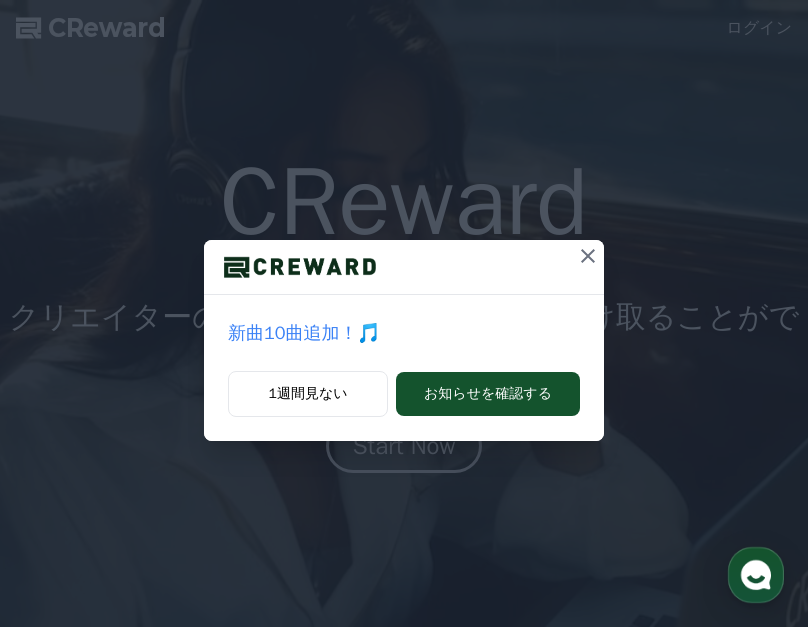 click 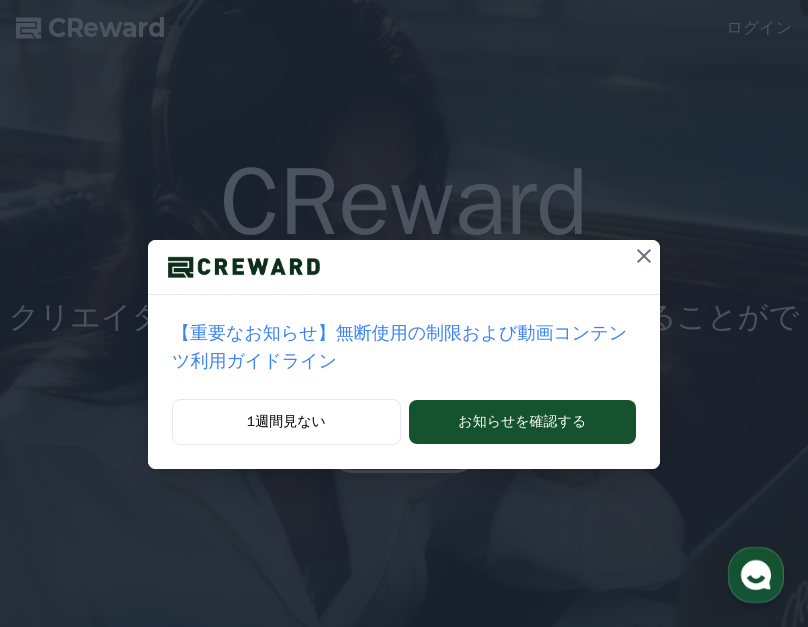 click 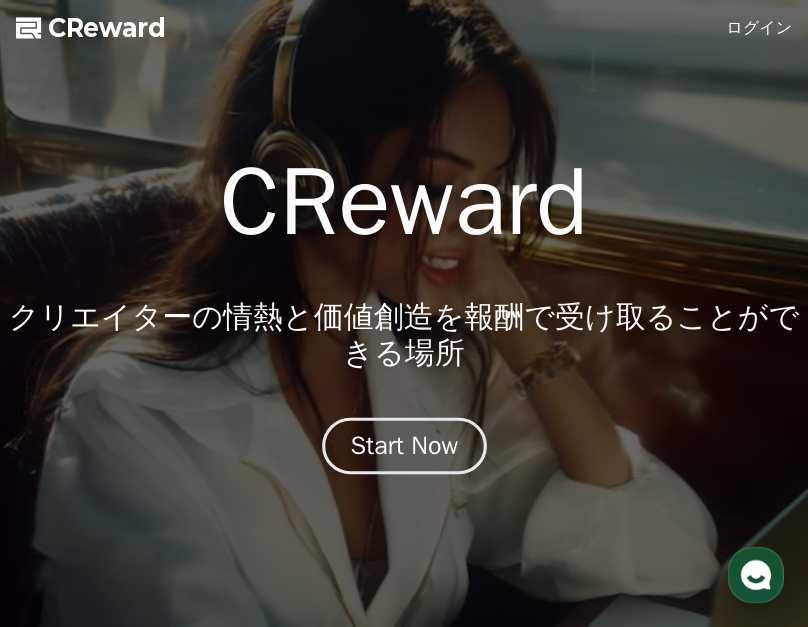 click on "Start Now" at bounding box center (404, 446) 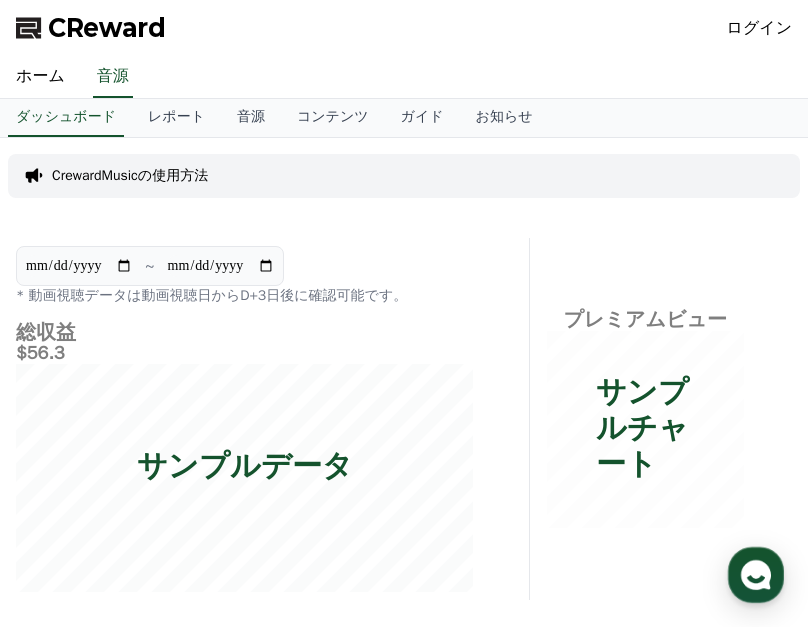 click on "CrewardMusicの使用方法" at bounding box center [130, 176] 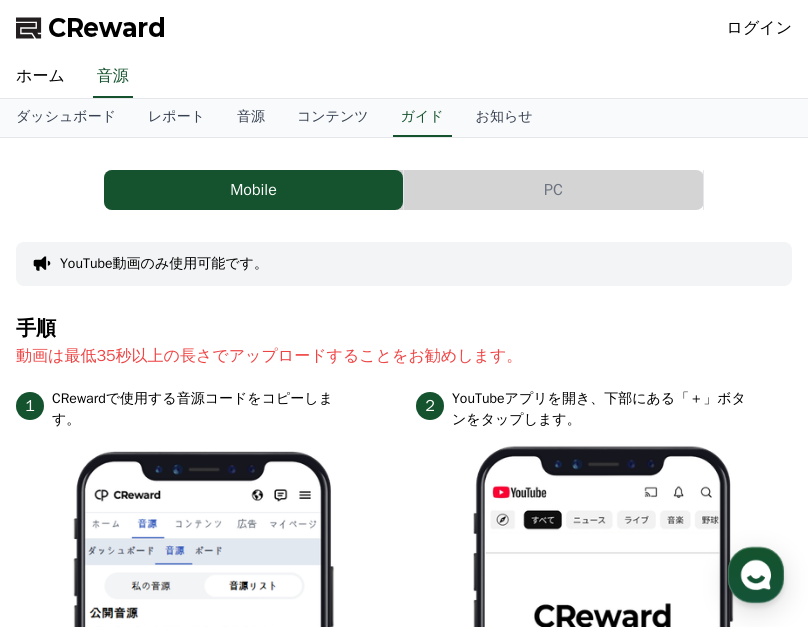 click on "Mobile PC     YouTube動画のみ使用可能です。   手順   動画は最低35秒以上の長さでアップロードすることをお勧めします。   1   CRewardで使用する音源コードをコピーします。     2   YouTubeアプリを開き、下部にある「＋」ボタンをタップします。     3   アップロードする動画を選択し、「サウンドを追加」をタップします。     4   コピーした音源コードを検索バーに貼り付けて検索します。     5   画面右下のチェックボタンをタップします。     6   画面右上のボリュームアイコンをタップします。     7   ボリューム設定は 15％以上 に設定してください。15％未満の場合、収益の計測ができません。     8   動画の詳細情報を入力してアップロードします。" at bounding box center (404, 1500) 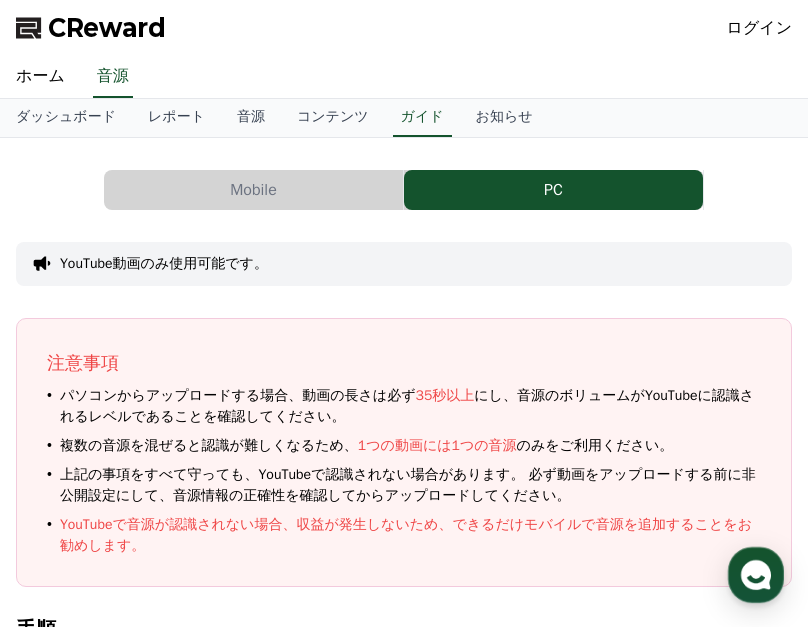click on "PC" at bounding box center (553, 190) 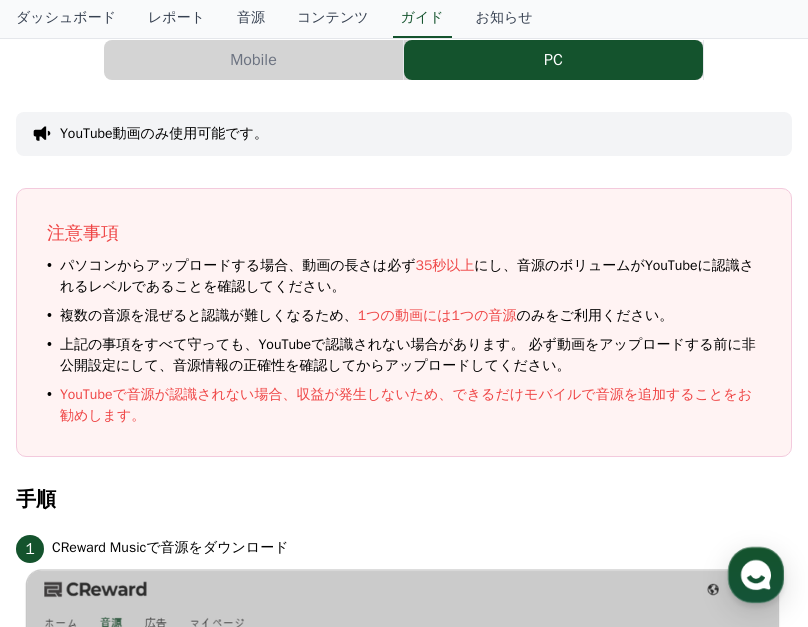 scroll, scrollTop: 160, scrollLeft: 0, axis: vertical 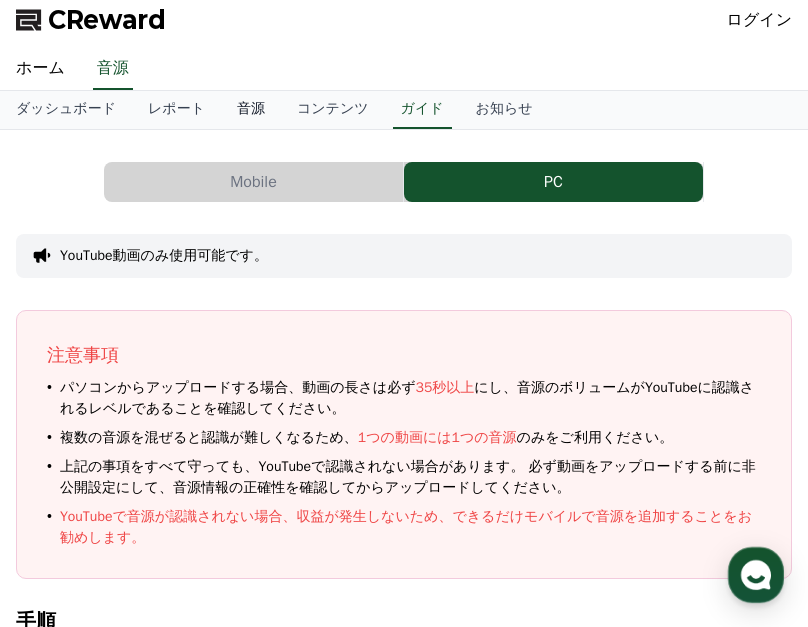 click on "音源" at bounding box center (251, 110) 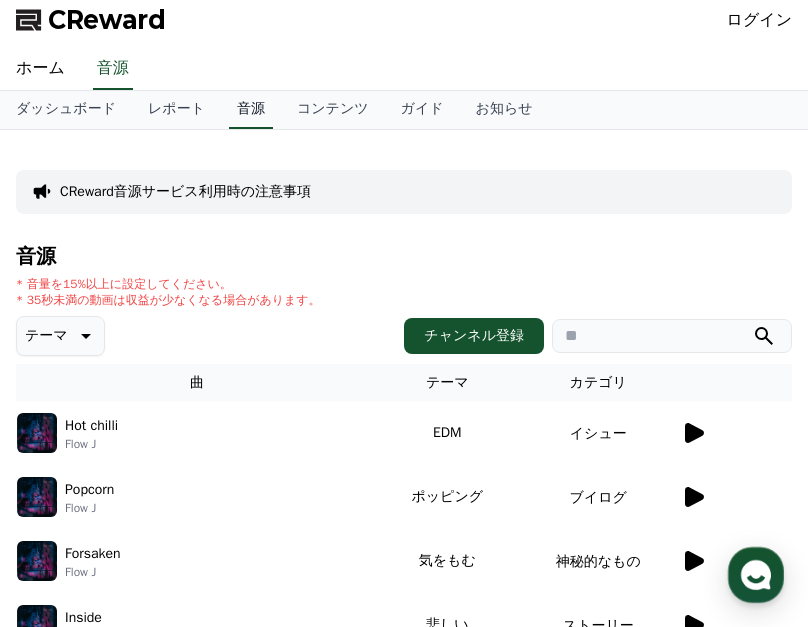 scroll, scrollTop: 0, scrollLeft: 0, axis: both 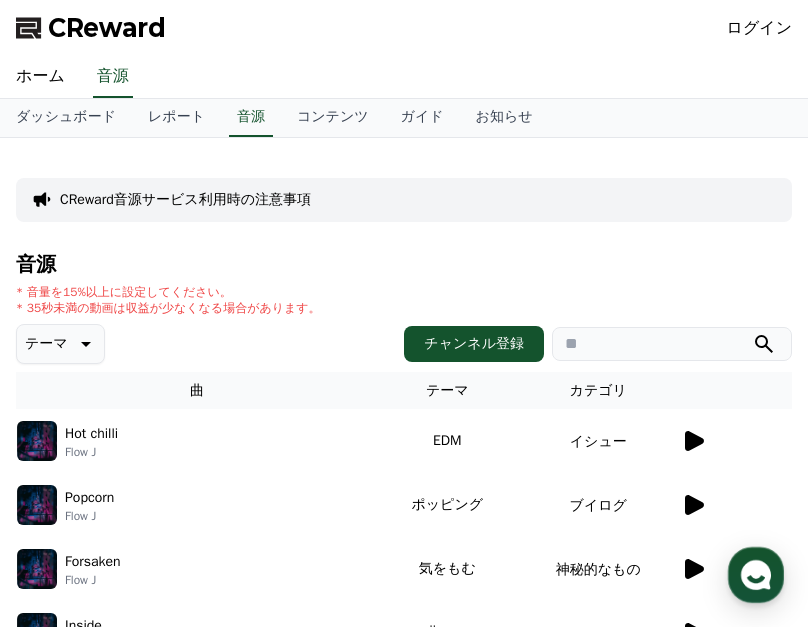 click on "ログイン" at bounding box center (760, 28) 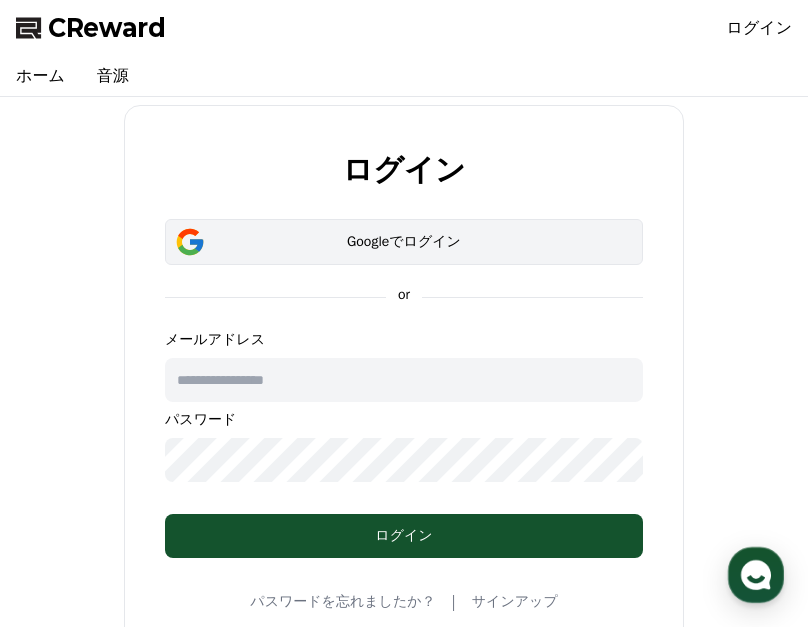 click on "Googleでログイン" at bounding box center (404, 242) 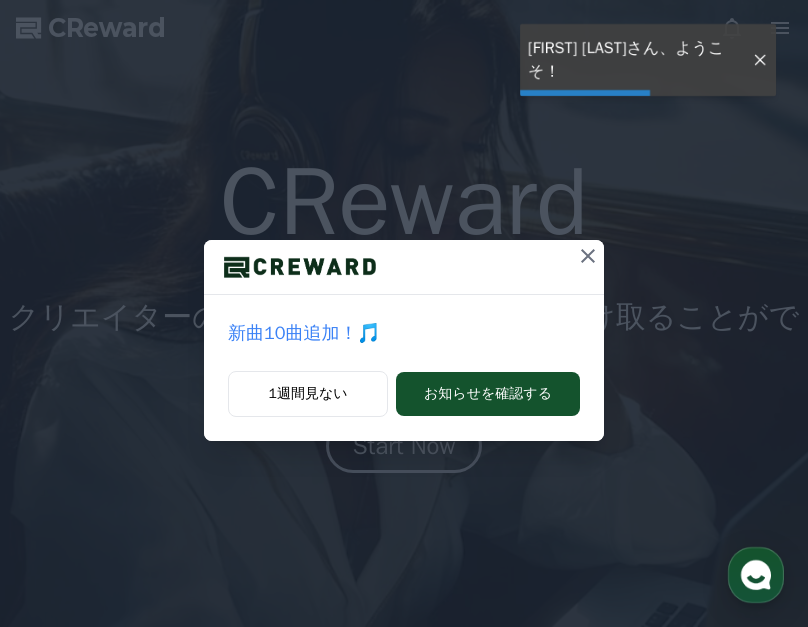 scroll, scrollTop: 0, scrollLeft: 0, axis: both 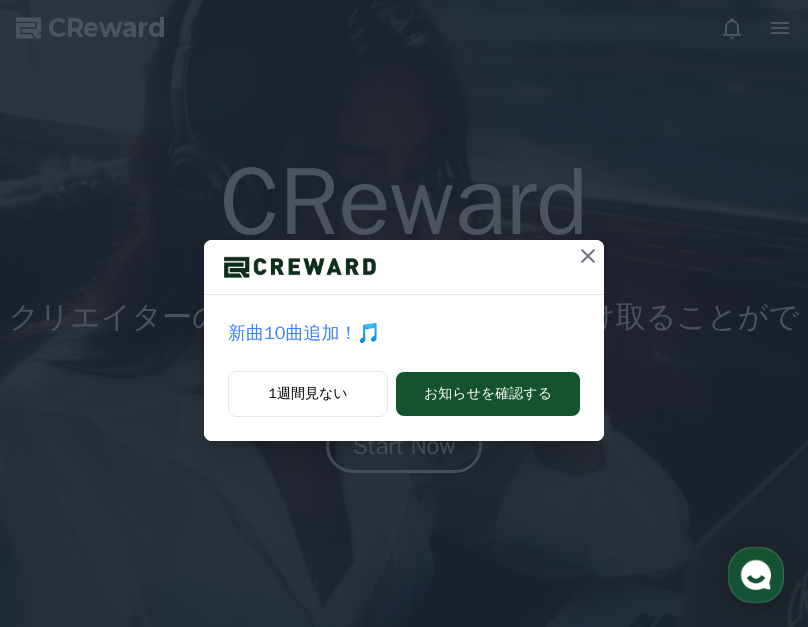 click 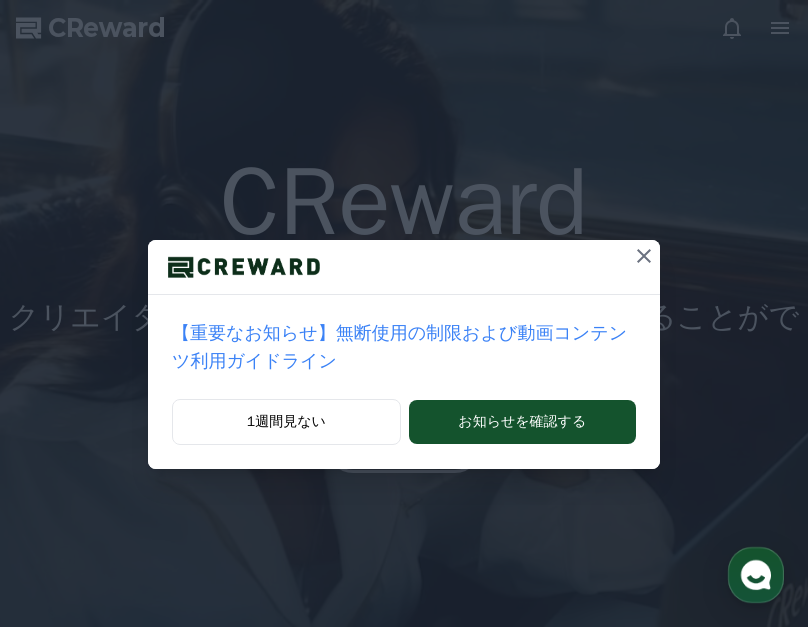 click at bounding box center [644, 256] 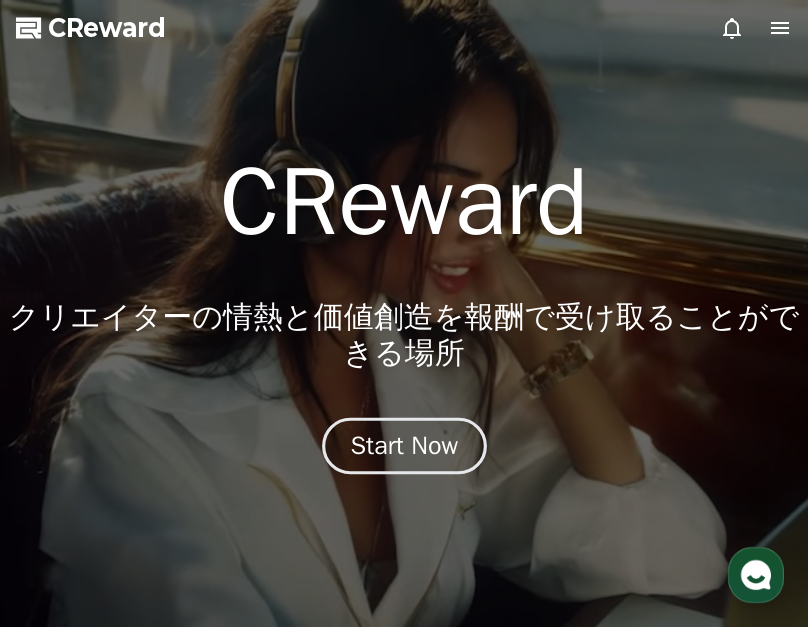 click on "Start Now" at bounding box center (404, 446) 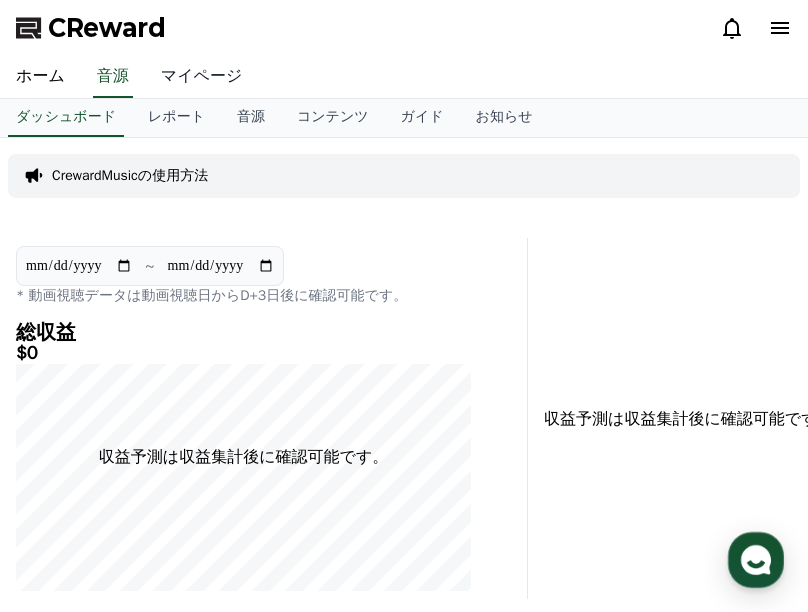 click on "マイページ" at bounding box center (202, 77) 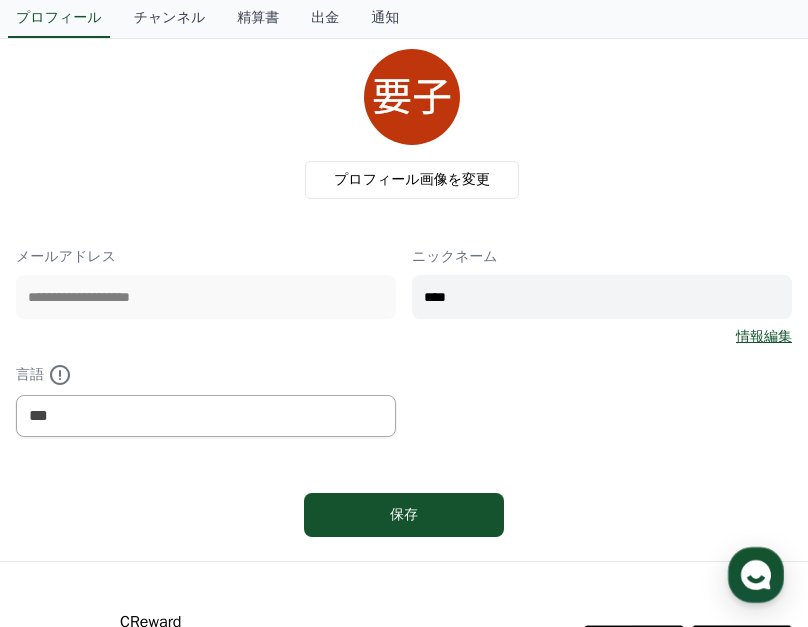 scroll, scrollTop: 9, scrollLeft: 0, axis: vertical 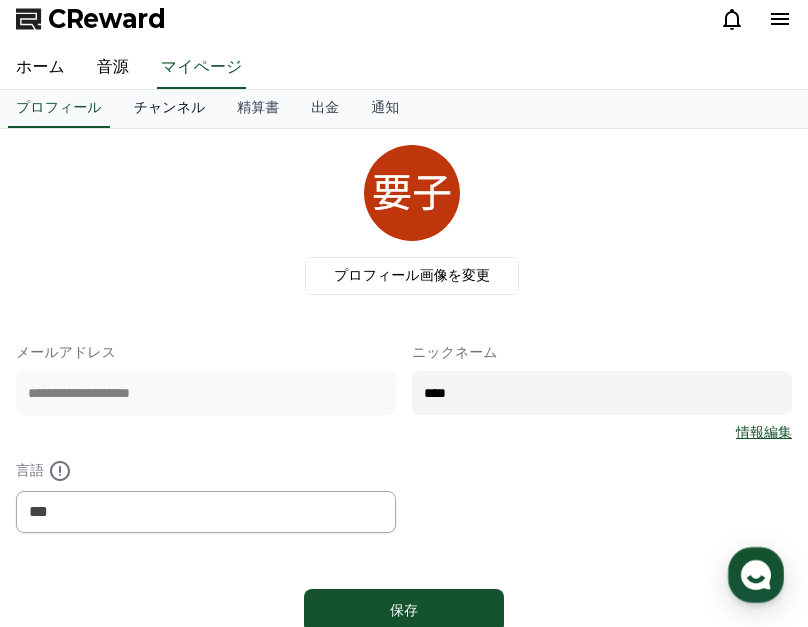click on "チャンネル" at bounding box center [170, 109] 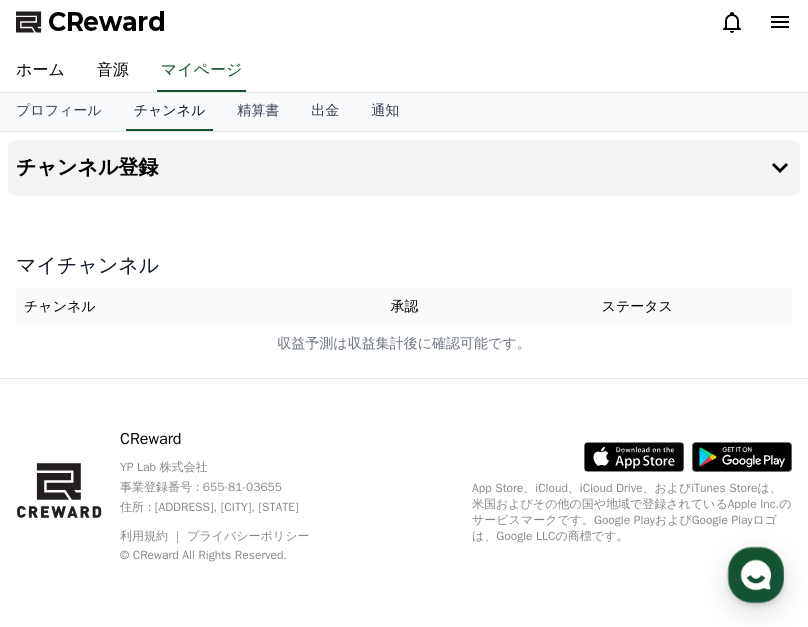 scroll, scrollTop: 0, scrollLeft: 0, axis: both 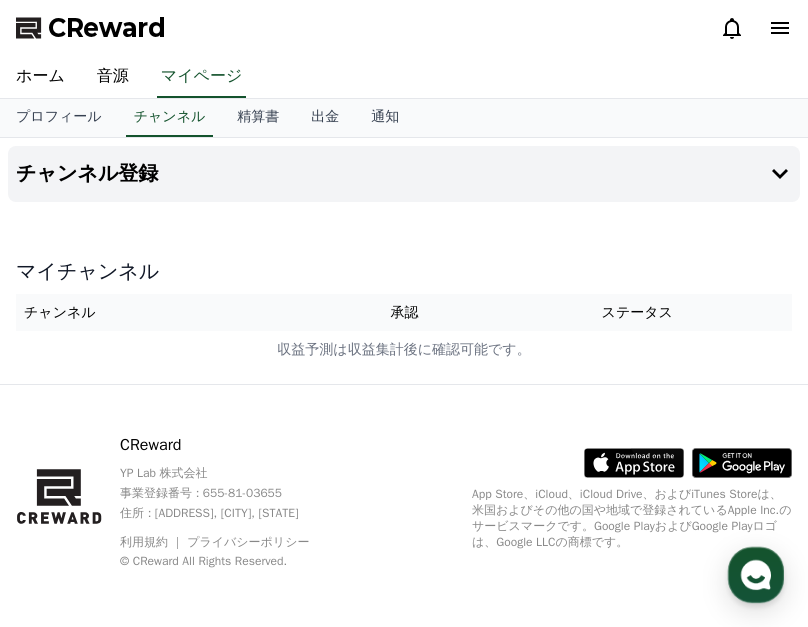 click on "チャンネル" at bounding box center [171, 312] 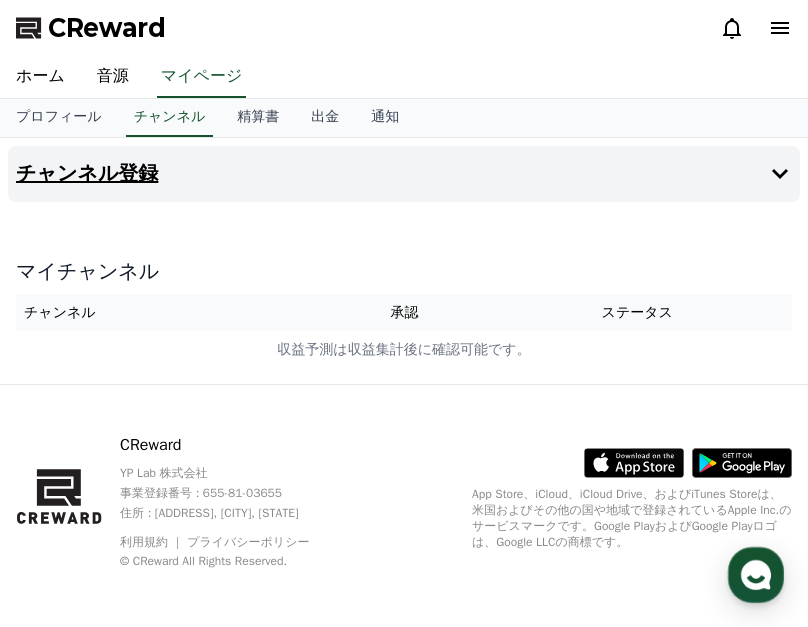 click 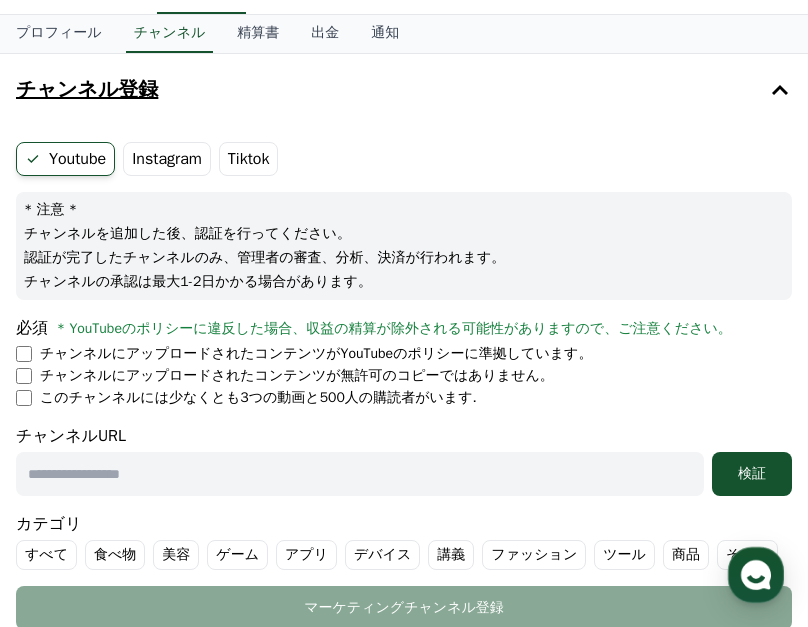 scroll, scrollTop: 104, scrollLeft: 0, axis: vertical 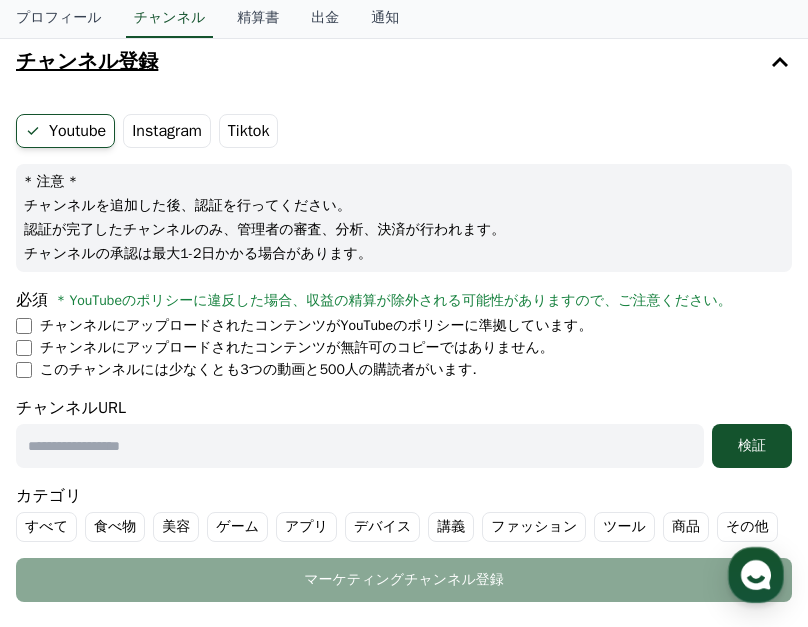 click at bounding box center (360, 446) 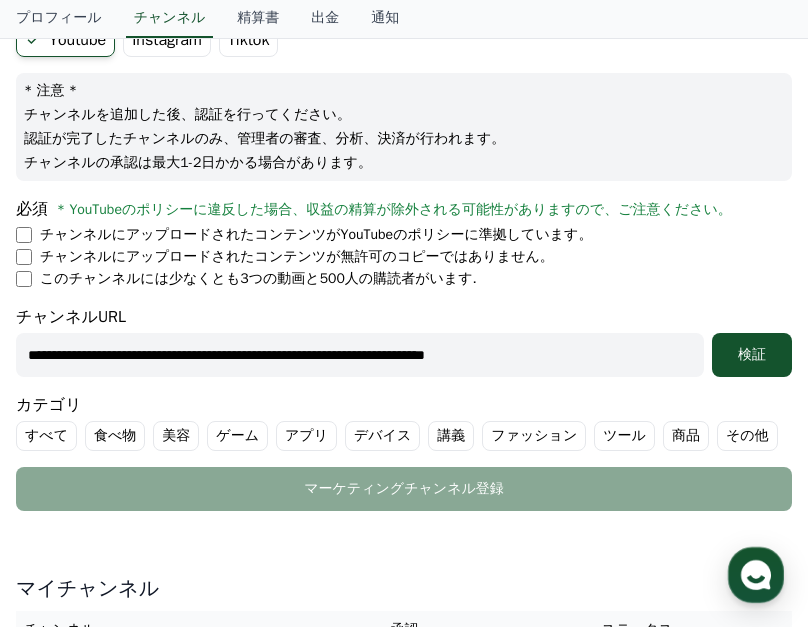 scroll, scrollTop: 209, scrollLeft: 0, axis: vertical 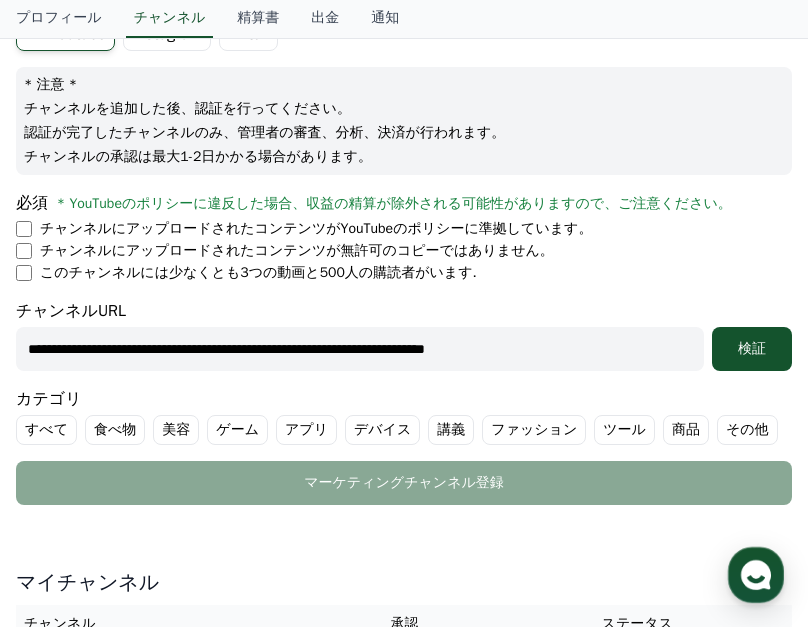 click on "チャンネルにアップロードされたコンテンツがYouTubeのポリシーに準拠しています。   チャンネルにアップロードされたコンテンツが無許可のコピーではありません。   このチャンネルには少なくとも3つの動画と500人の購読者がいます." at bounding box center [404, 251] 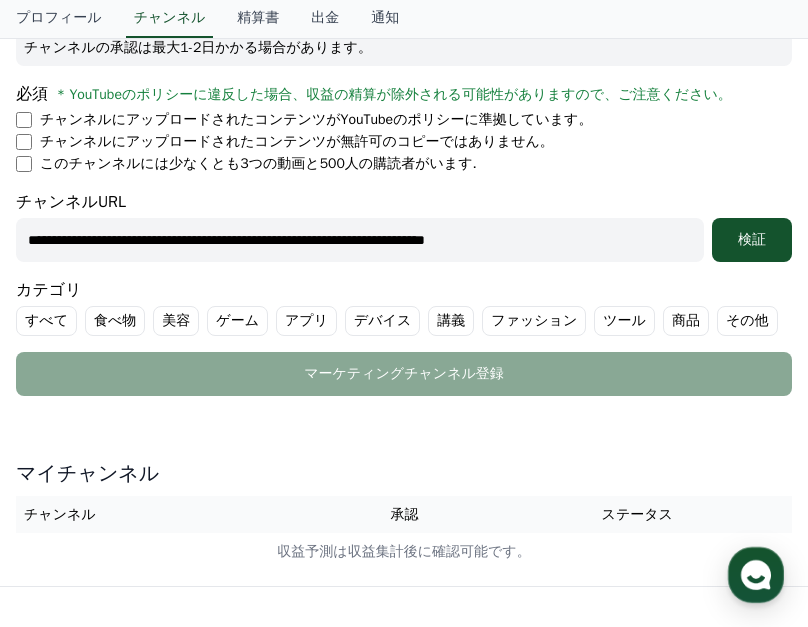 scroll, scrollTop: 324, scrollLeft: 0, axis: vertical 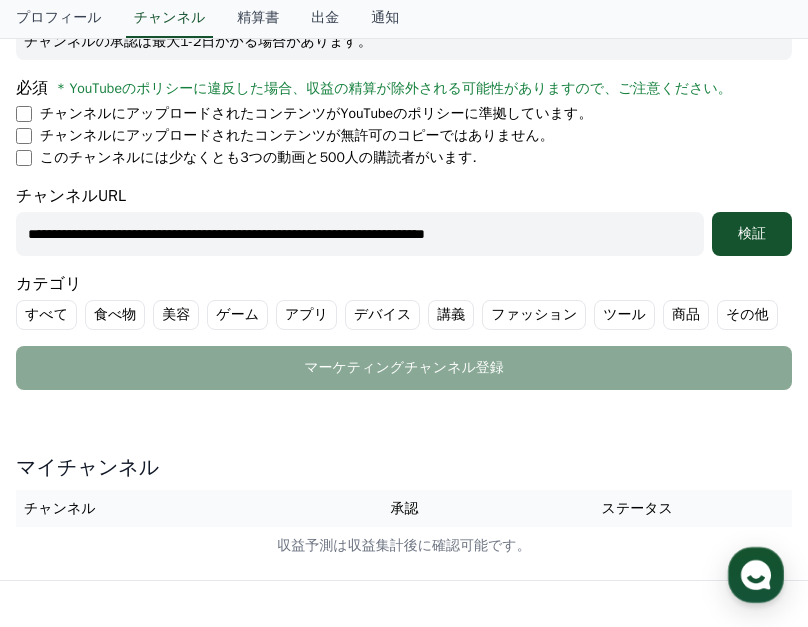 click on "**********" at bounding box center [360, 234] 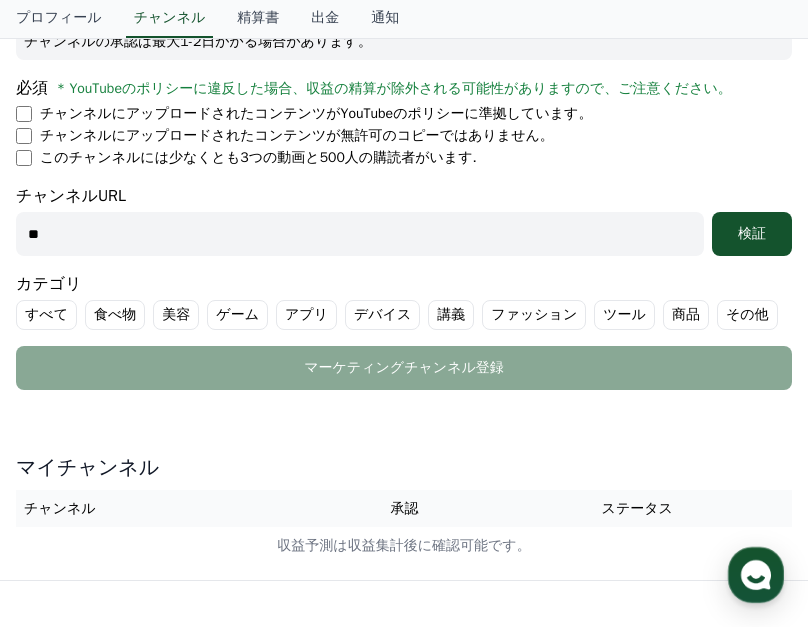 type on "*" 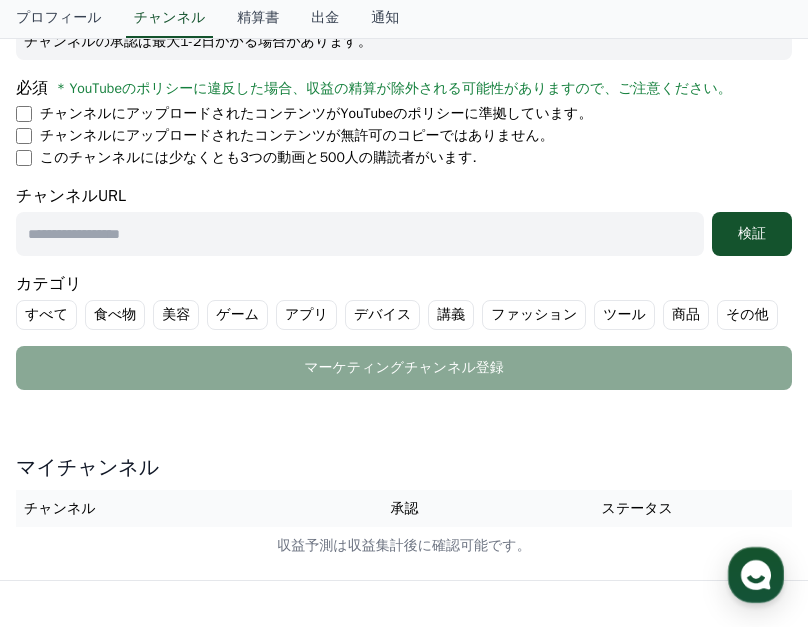 paste on "**********" 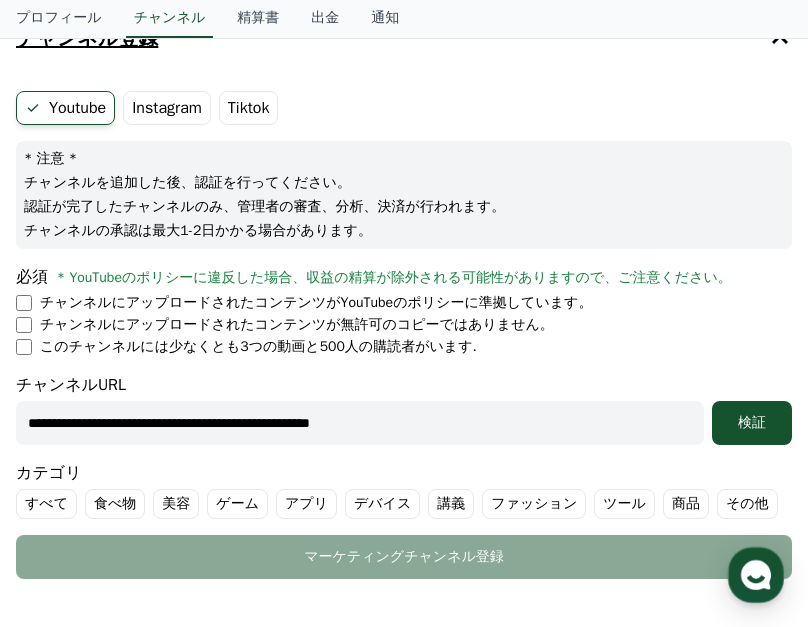 scroll, scrollTop: 189, scrollLeft: 0, axis: vertical 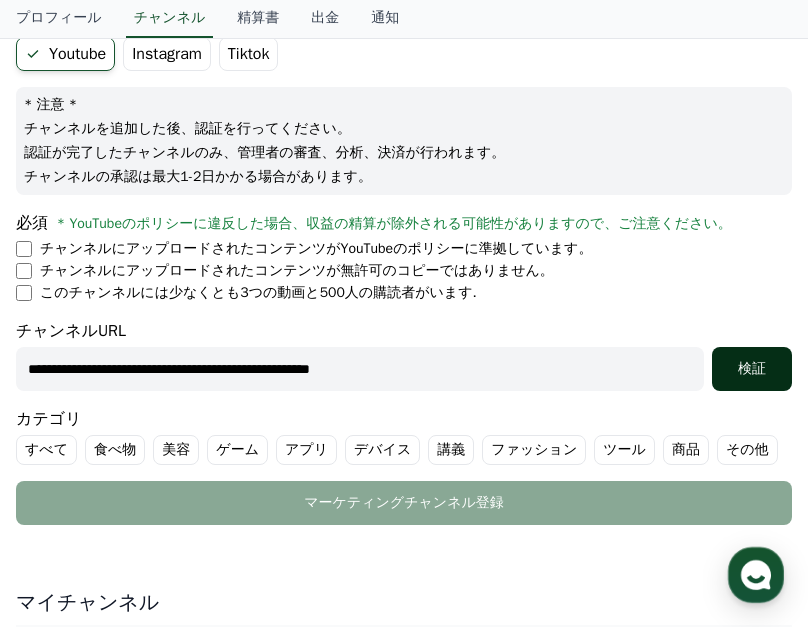 type on "**********" 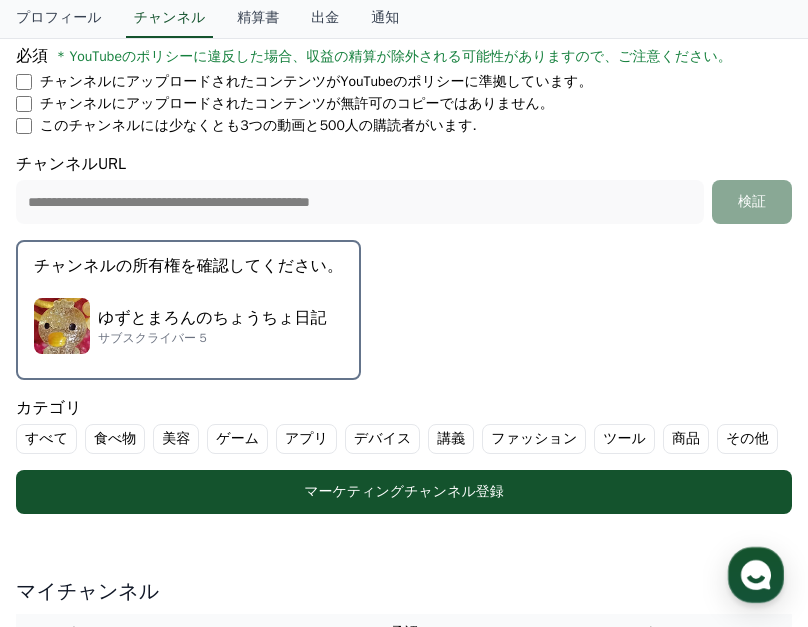 scroll, scrollTop: 383, scrollLeft: 0, axis: vertical 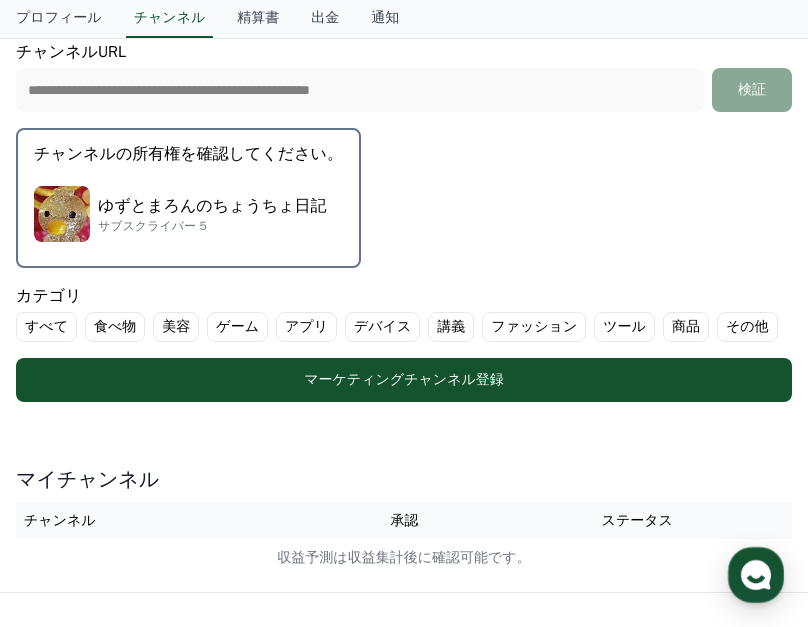 click on "その他" at bounding box center [747, 327] 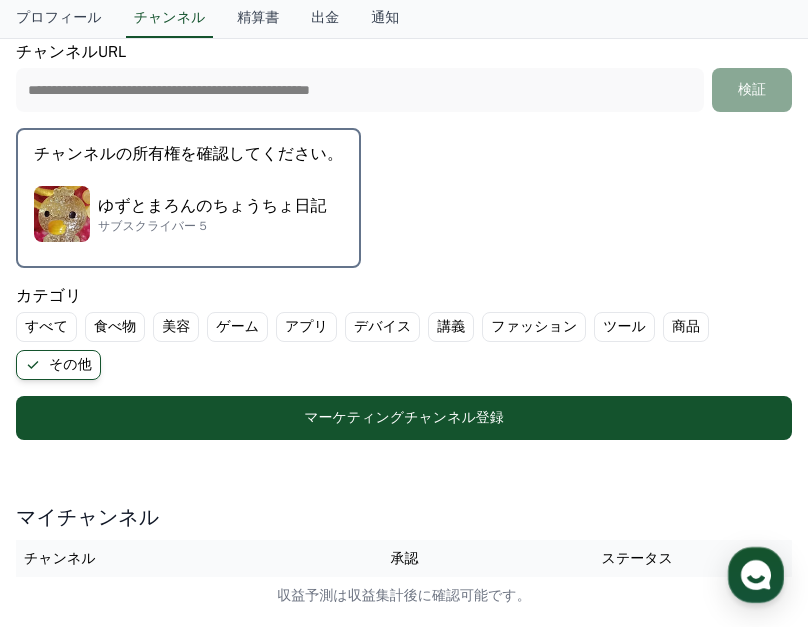 click on "その他" at bounding box center [58, 365] 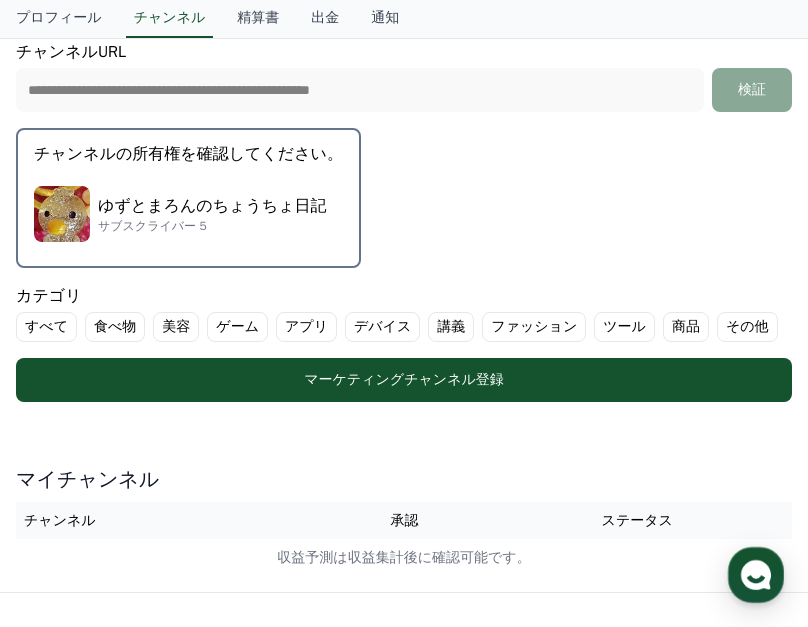 click on "すべて" at bounding box center [46, 327] 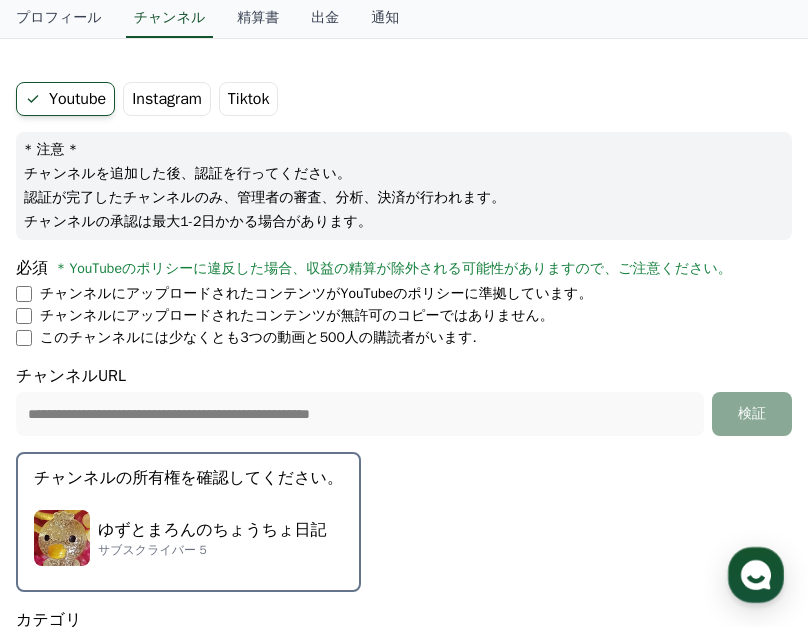 scroll, scrollTop: 0, scrollLeft: 0, axis: both 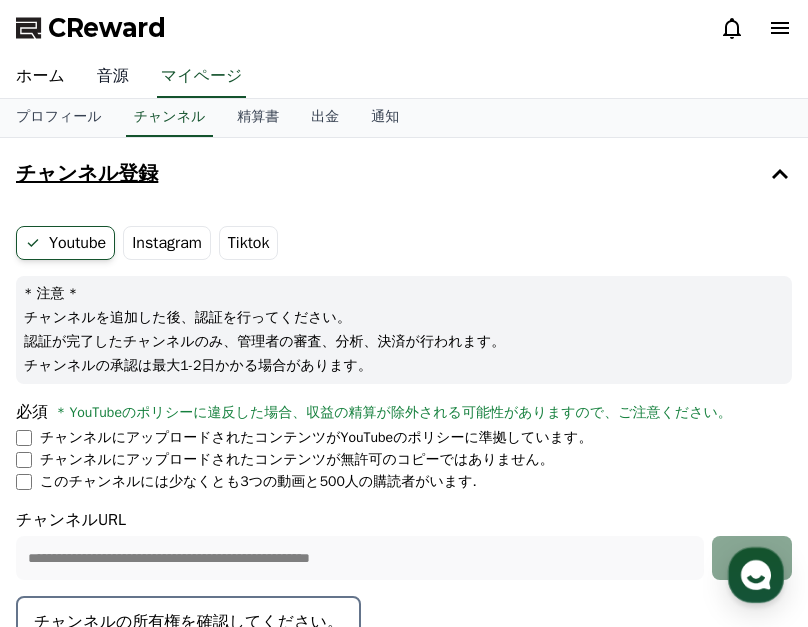 click on "音源" at bounding box center (113, 77) 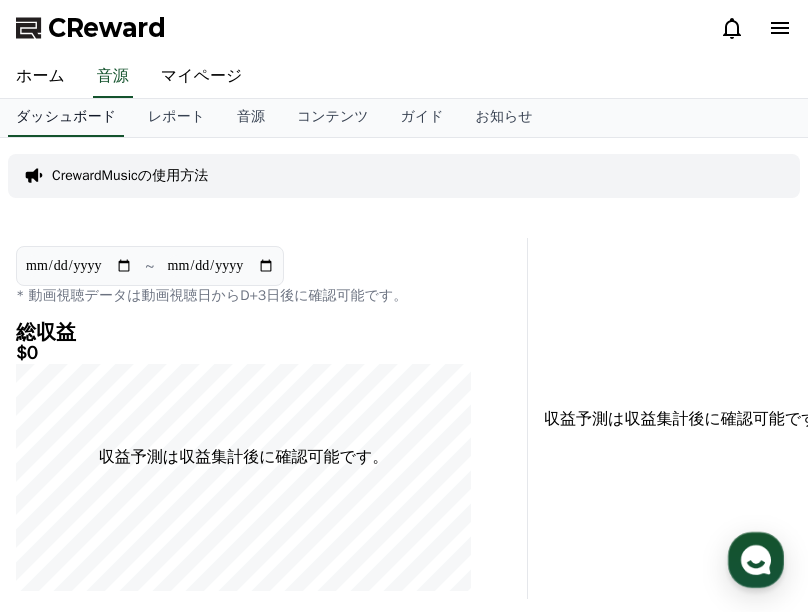 click on "ダッシュボード" at bounding box center (66, 118) 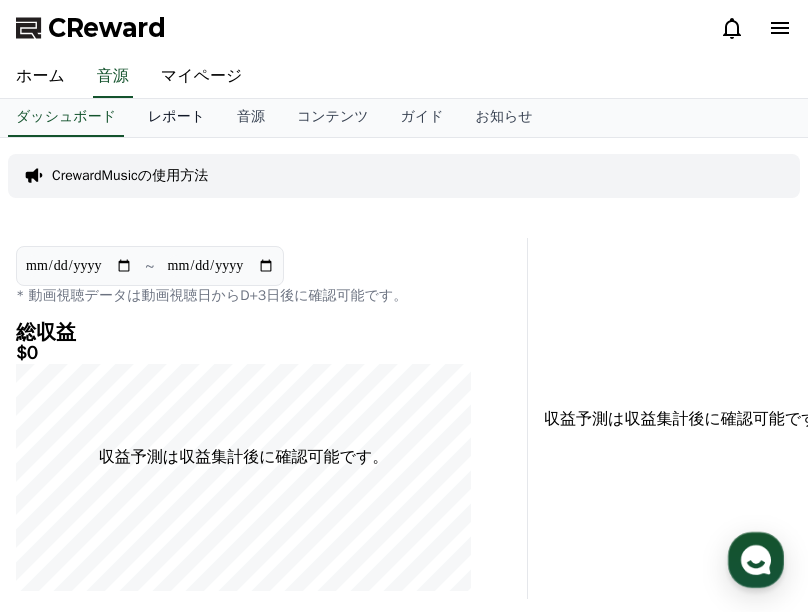 click on "レポート" at bounding box center [176, 118] 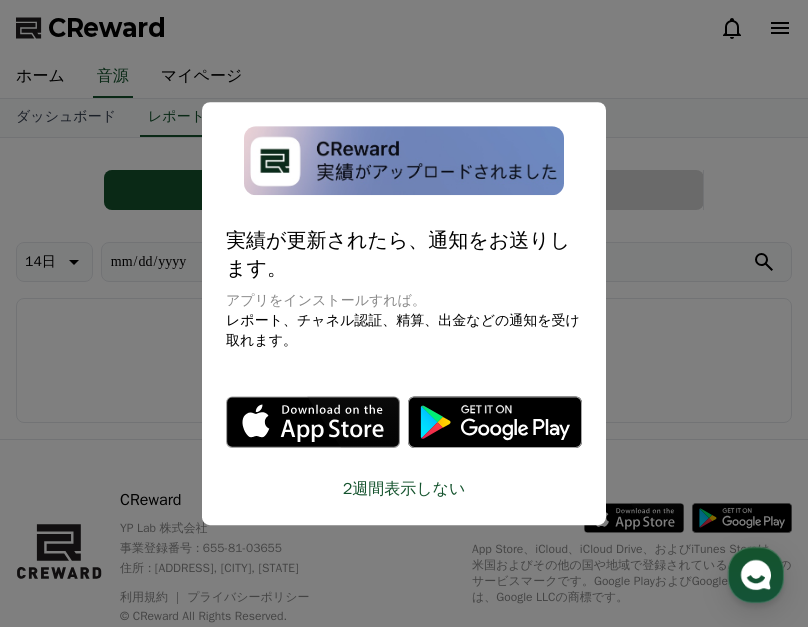 click on "2週間表示しない" at bounding box center (404, 489) 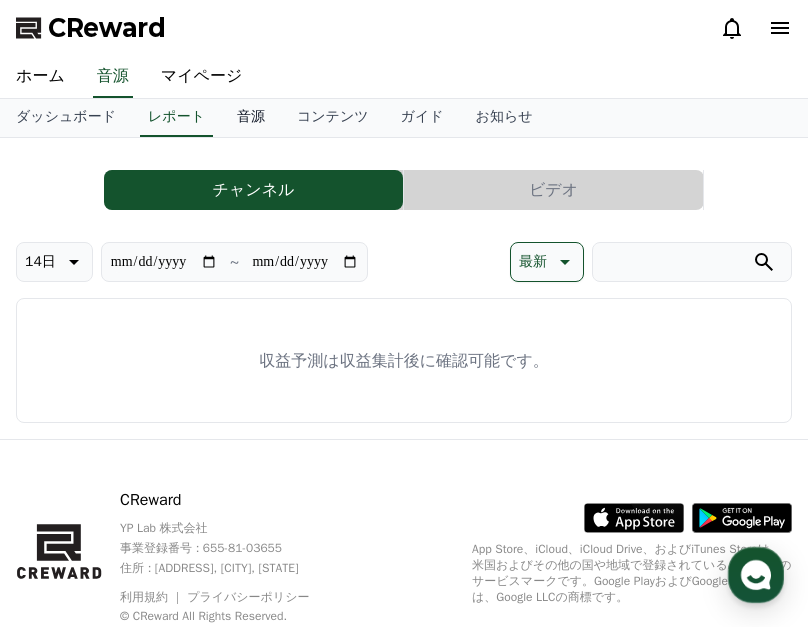 click on "音源" at bounding box center (251, 118) 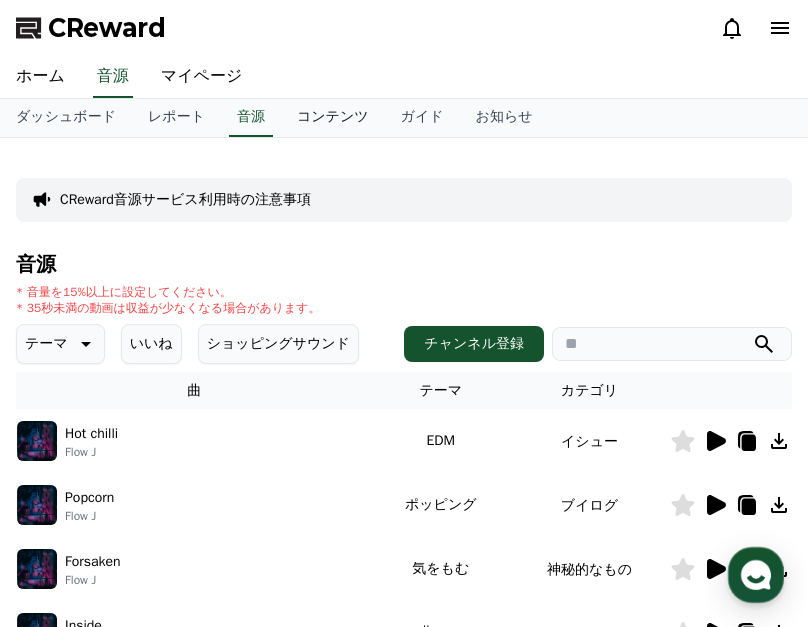 click on "コンテンツ" at bounding box center [333, 118] 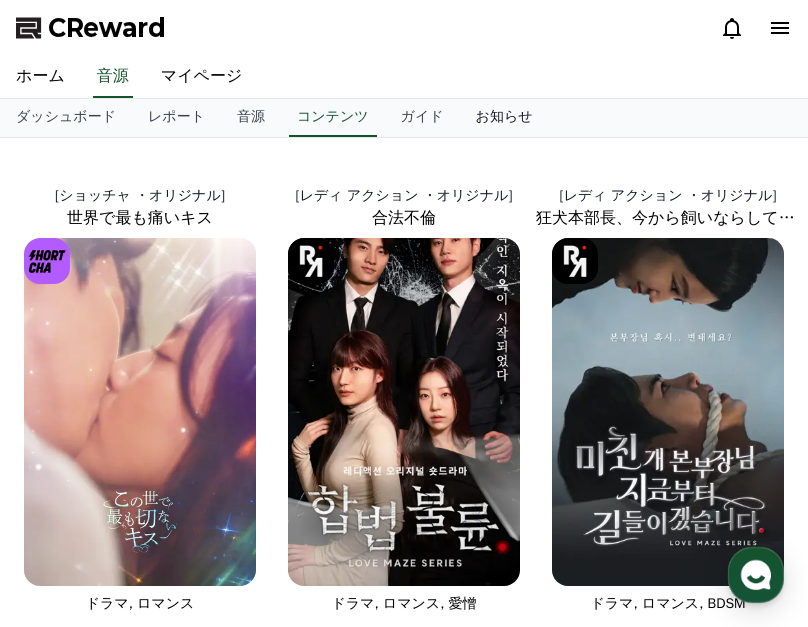 click on "お知らせ" at bounding box center [504, 118] 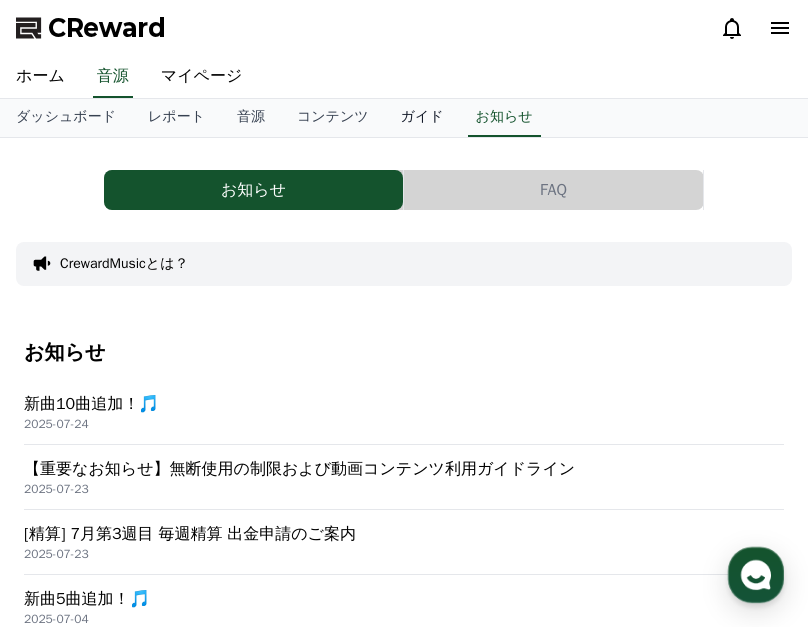 click on "ガイド" at bounding box center [422, 118] 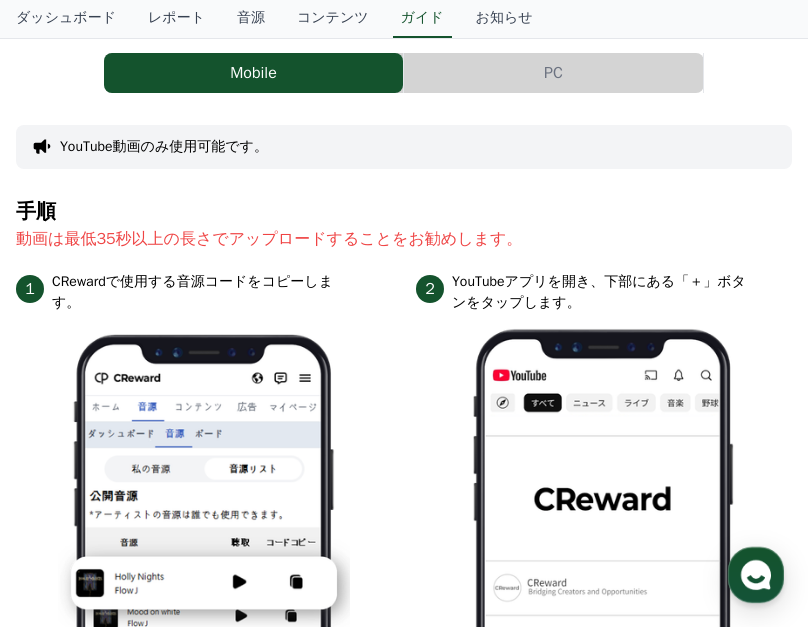 scroll, scrollTop: 0, scrollLeft: 0, axis: both 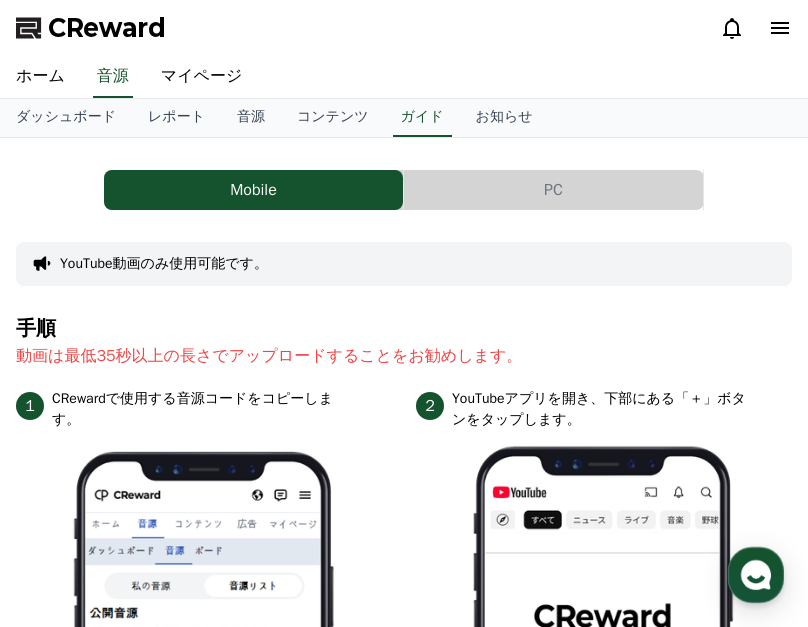 click on "PC" at bounding box center [553, 190] 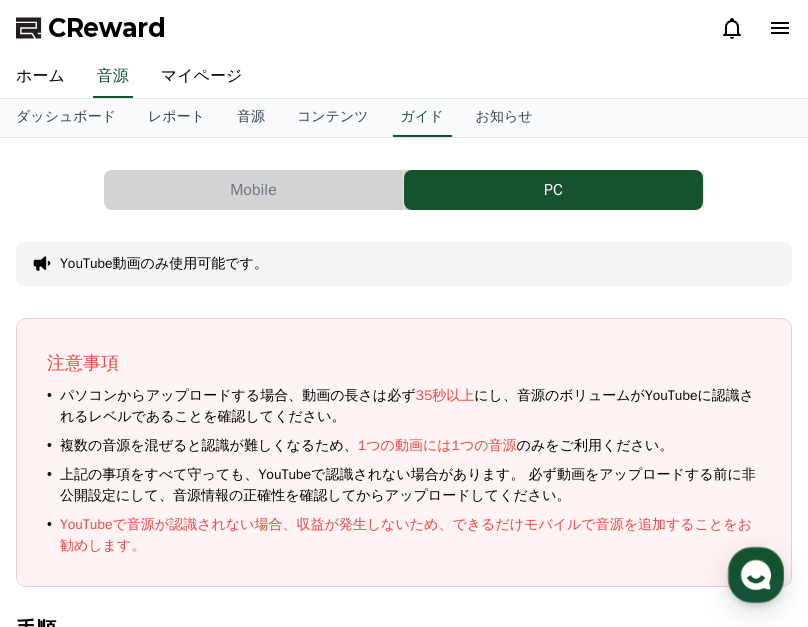 click on "PC" at bounding box center [553, 190] 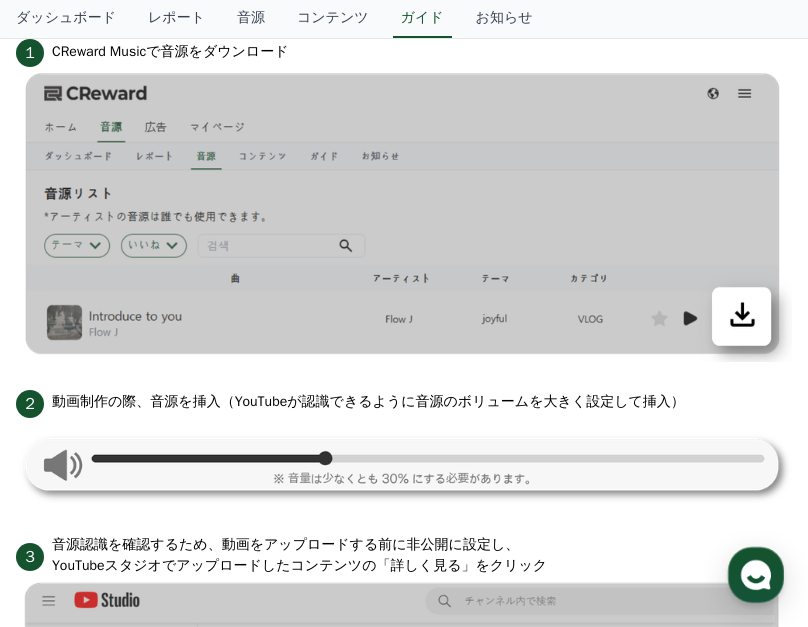 scroll, scrollTop: 765, scrollLeft: 0, axis: vertical 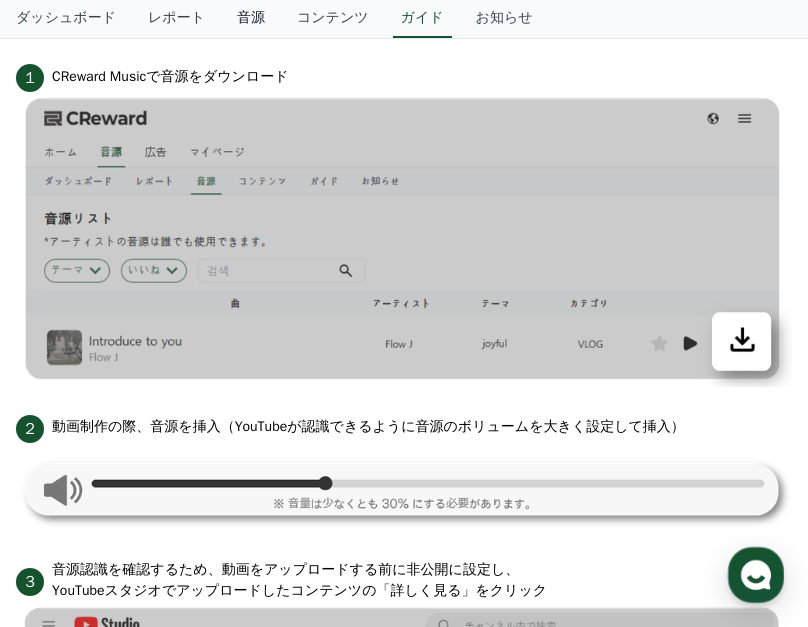 click on "音源" at bounding box center (251, 19) 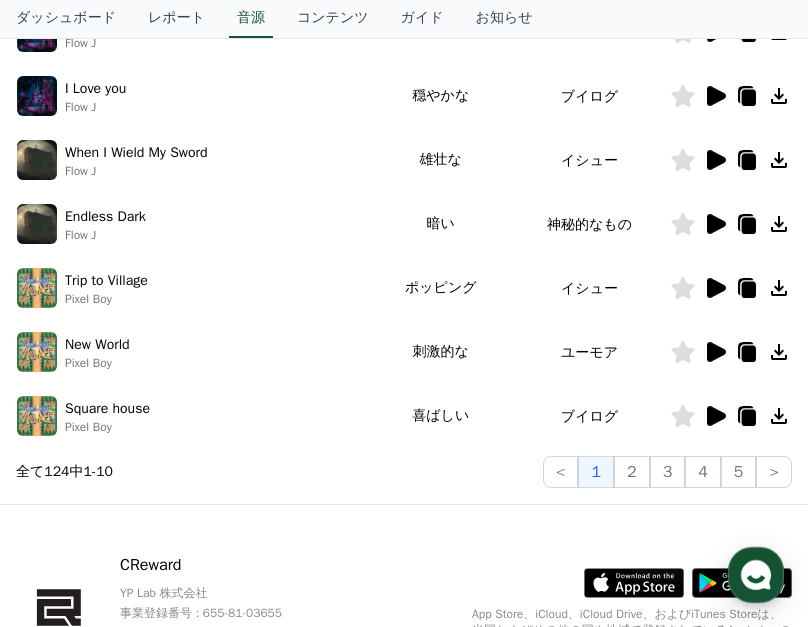 scroll, scrollTop: 0, scrollLeft: 0, axis: both 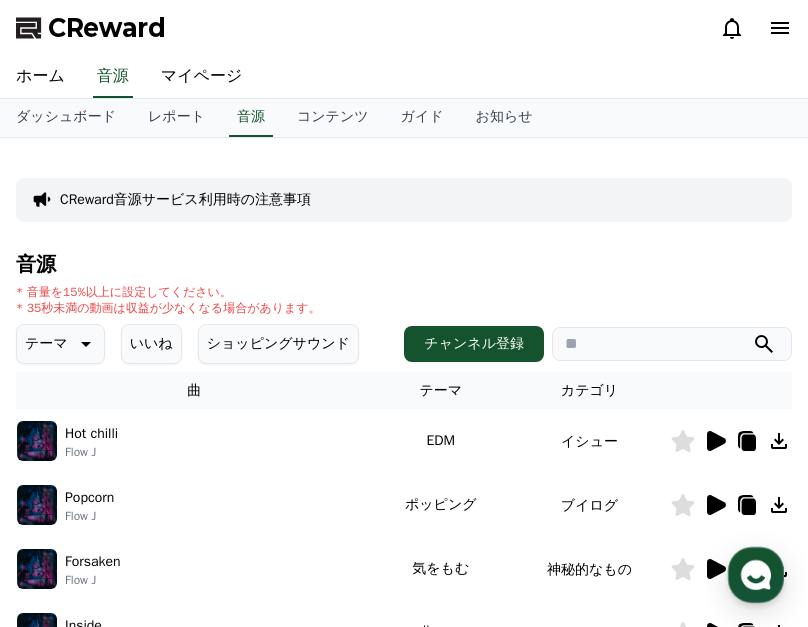 click 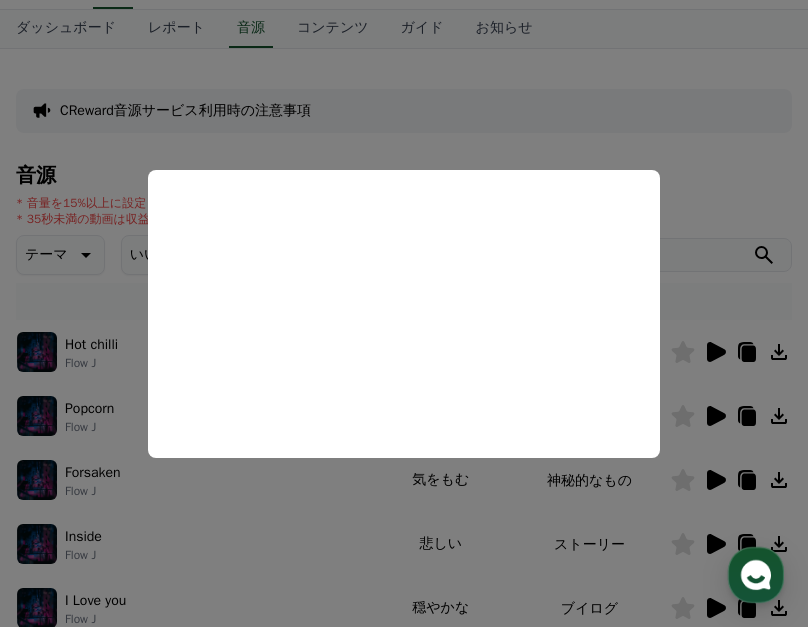 scroll, scrollTop: 184, scrollLeft: 0, axis: vertical 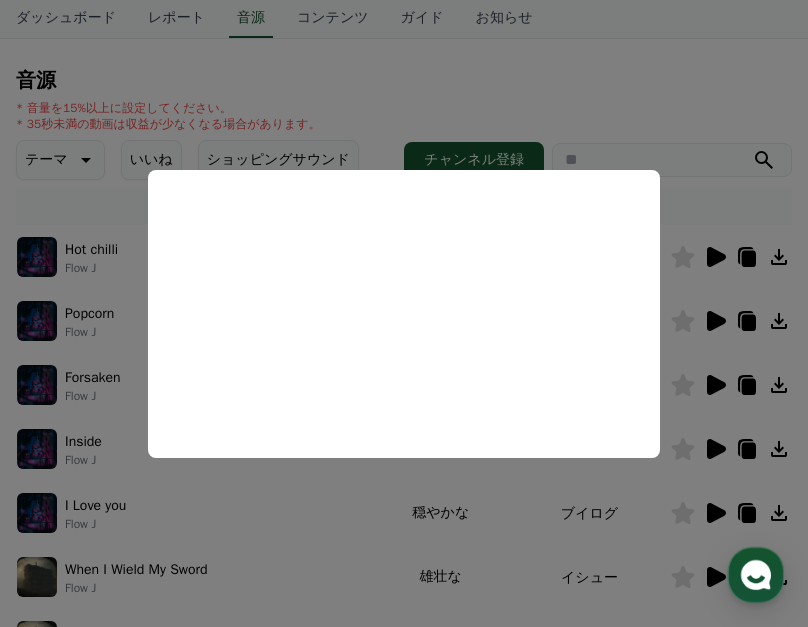 click at bounding box center (404, 313) 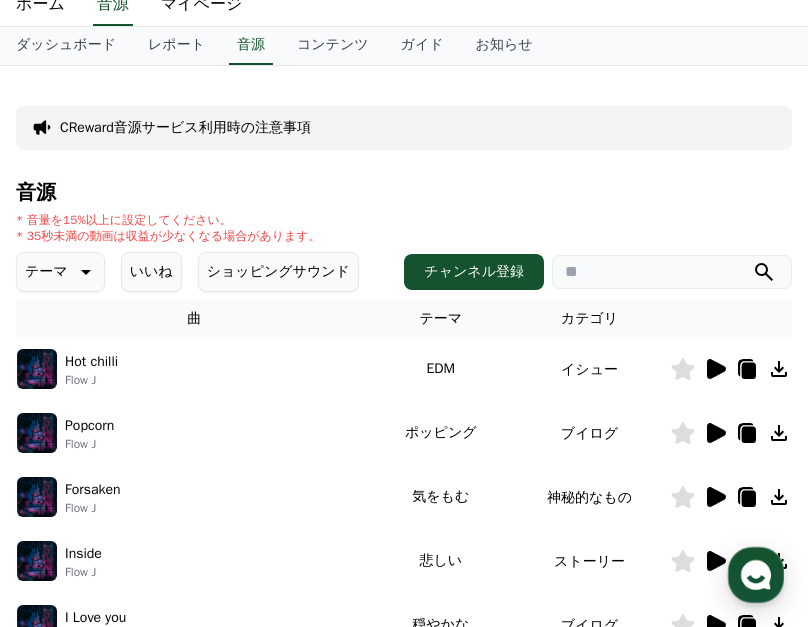 scroll, scrollTop: 0, scrollLeft: 0, axis: both 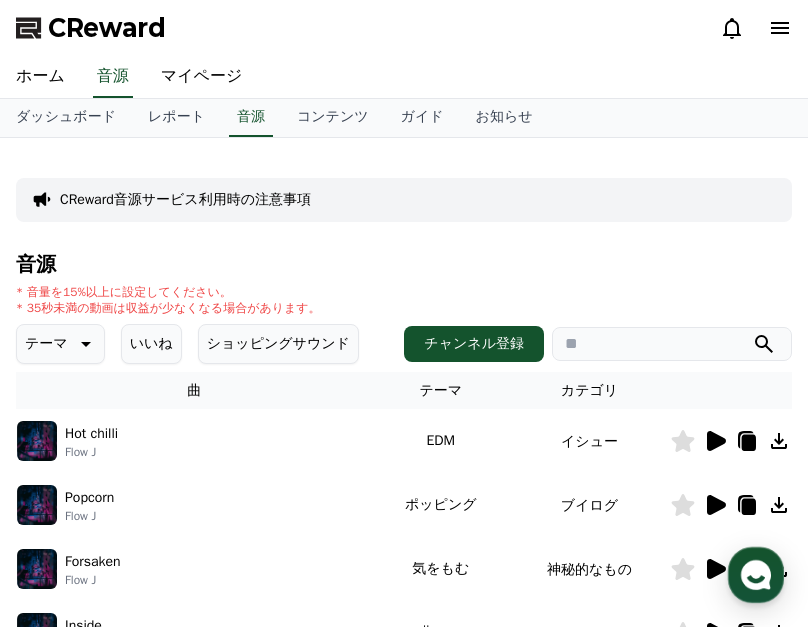 click on "いいね" at bounding box center (151, 344) 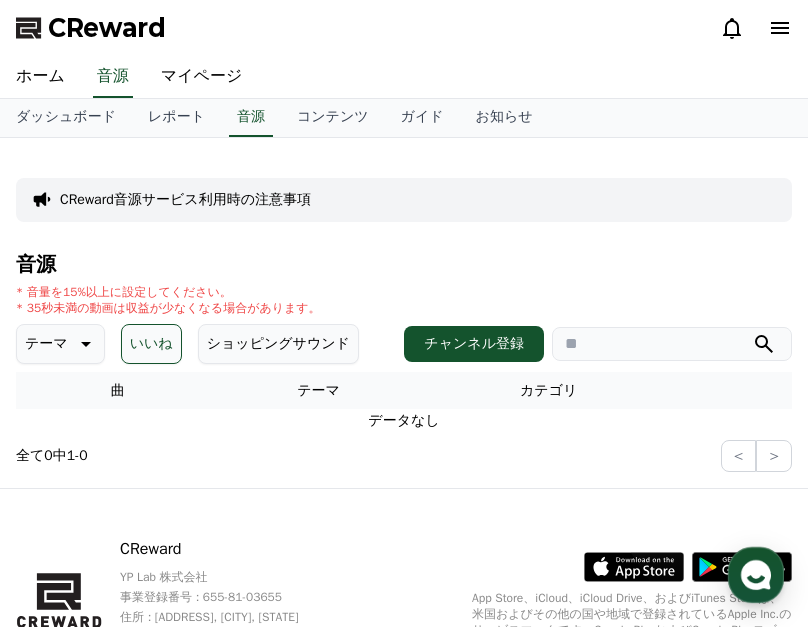 click on "ショッピングサウンド" at bounding box center (278, 344) 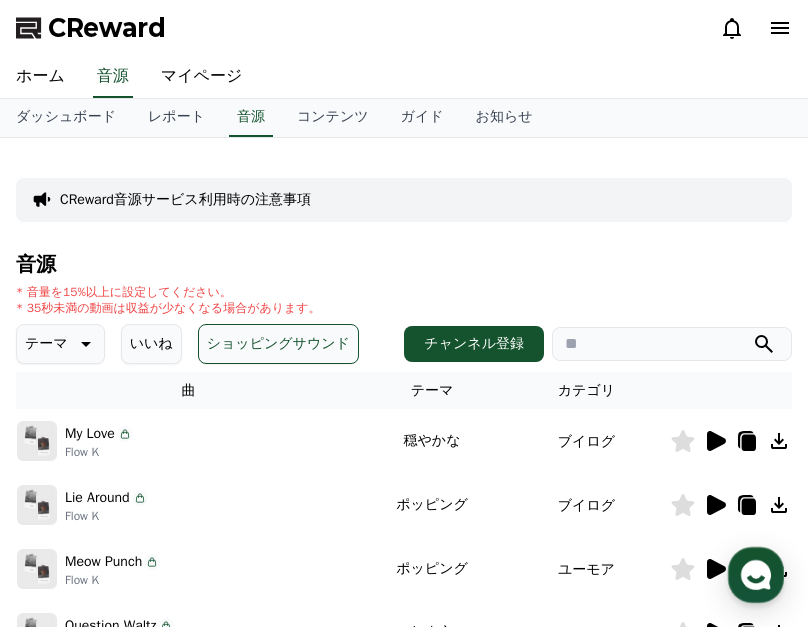 click 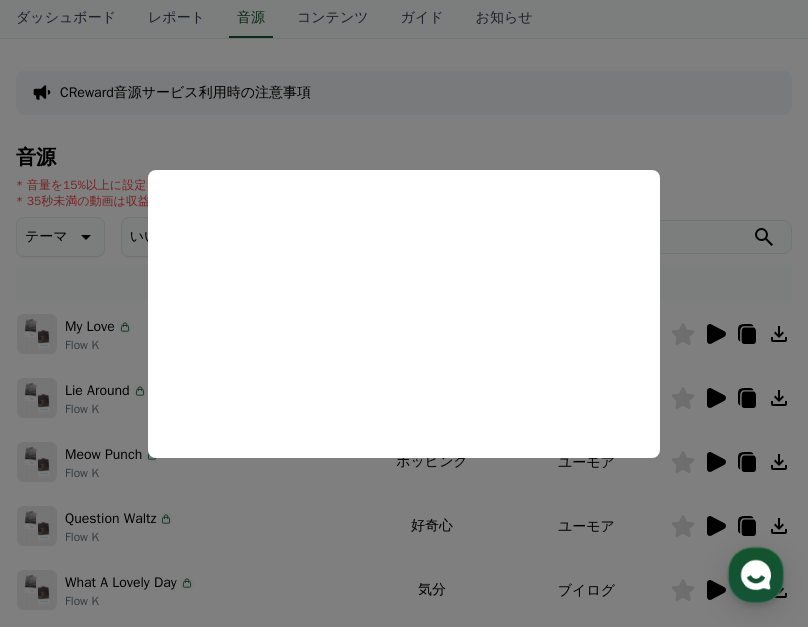scroll, scrollTop: 121, scrollLeft: 0, axis: vertical 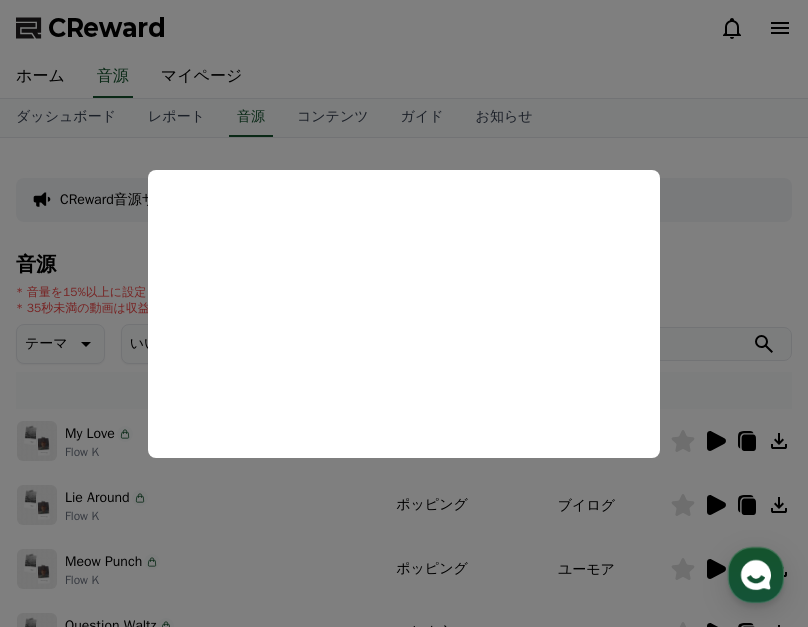 click at bounding box center [404, 313] 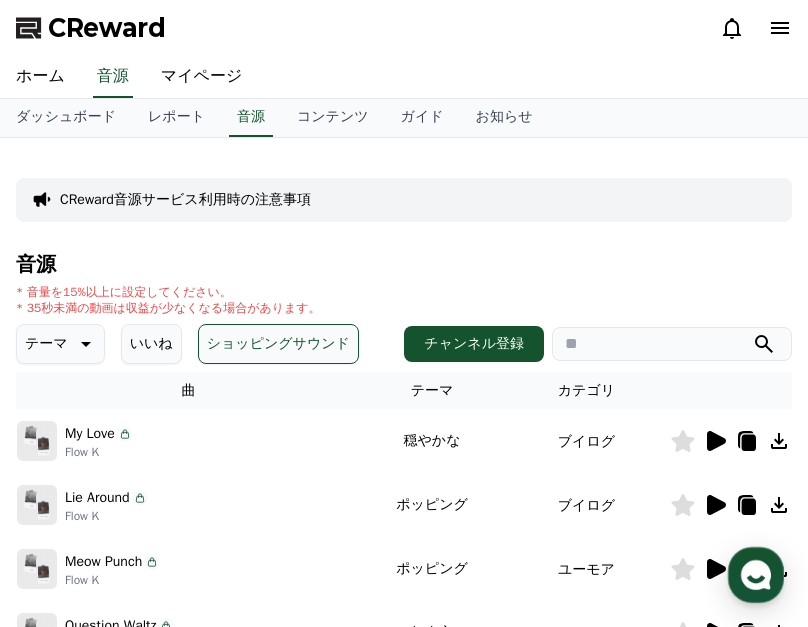 drag, startPoint x: 790, startPoint y: 352, endPoint x: 813, endPoint y: 275, distance: 80.36168 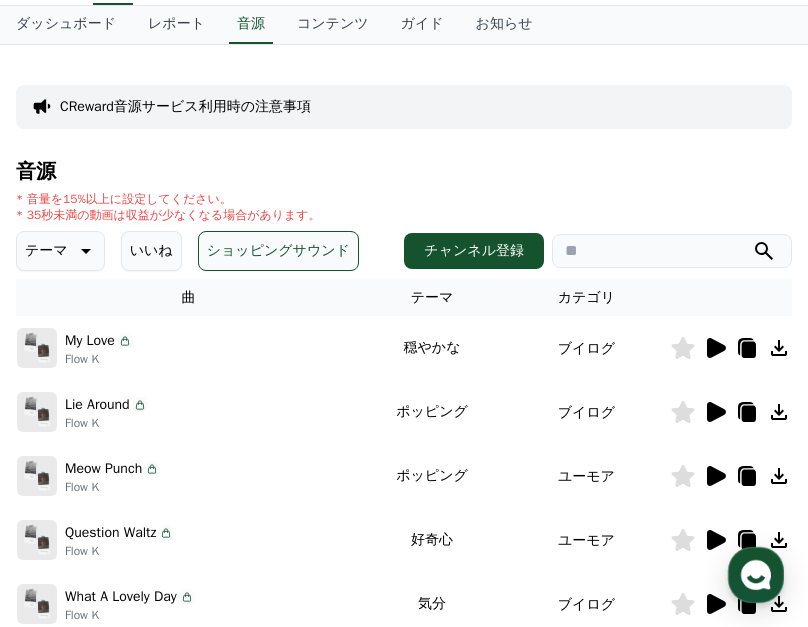 scroll, scrollTop: 110, scrollLeft: 0, axis: vertical 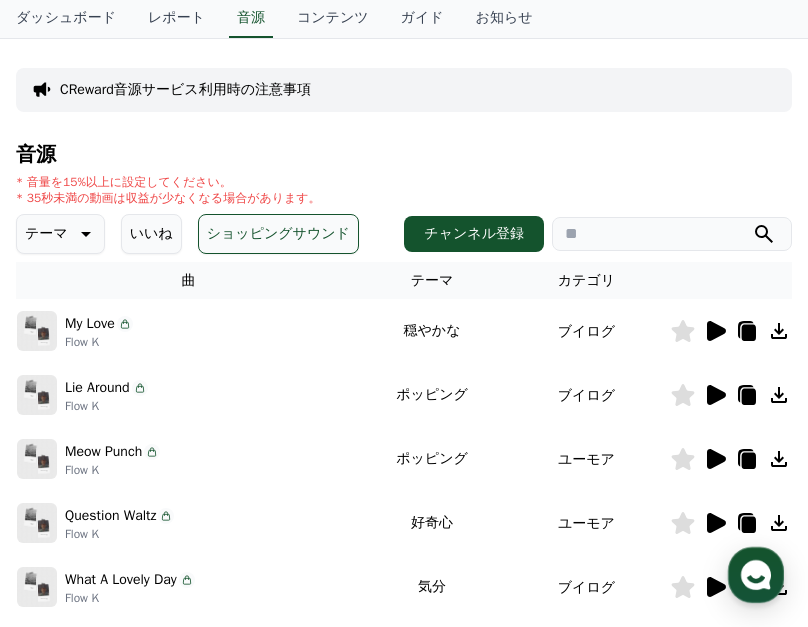 click 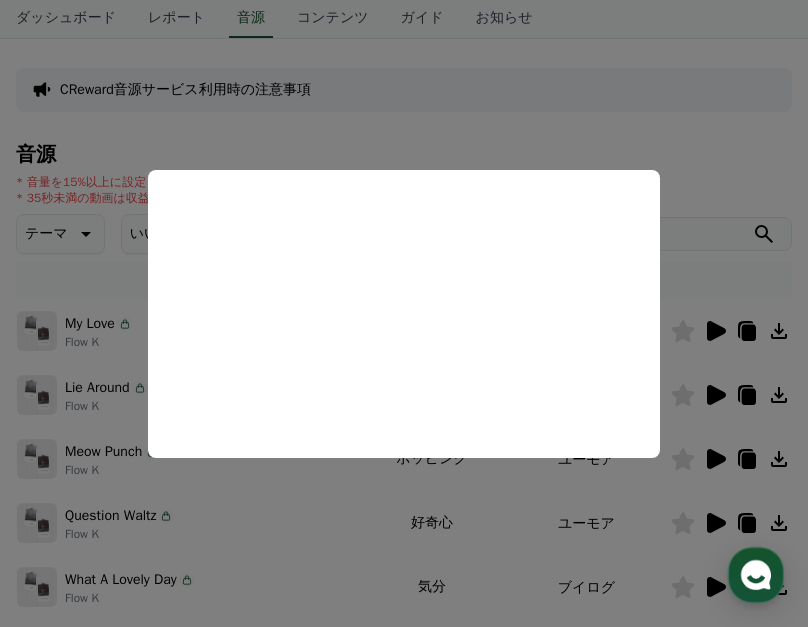 click at bounding box center [404, 313] 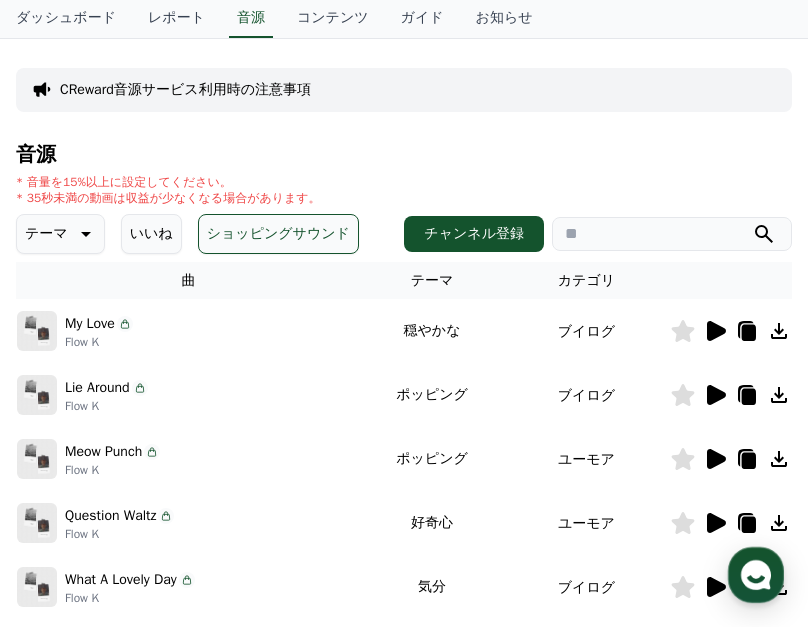 scroll, scrollTop: 172, scrollLeft: 0, axis: vertical 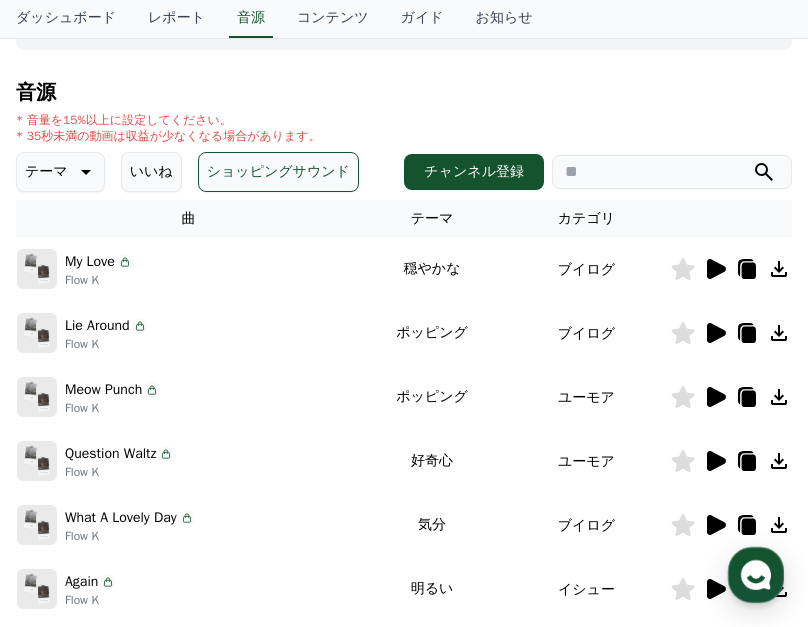click 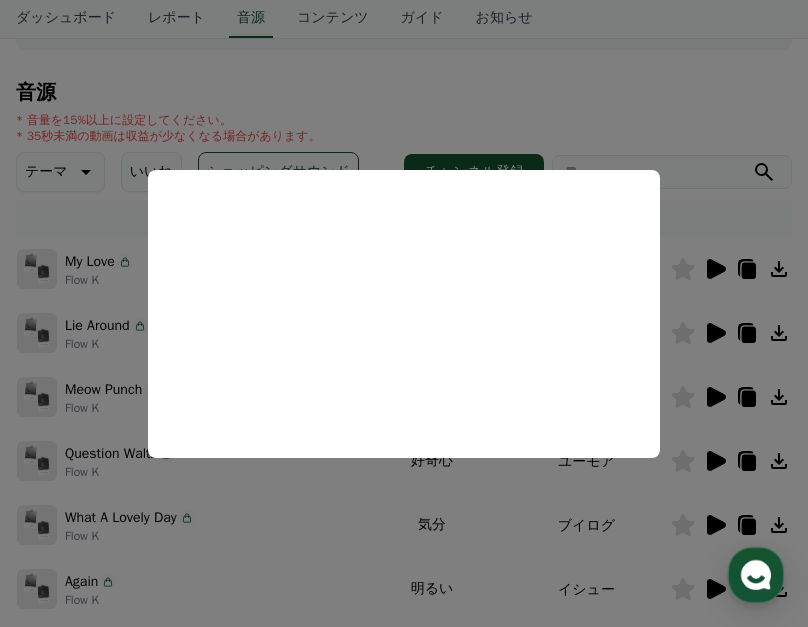 click at bounding box center [404, 313] 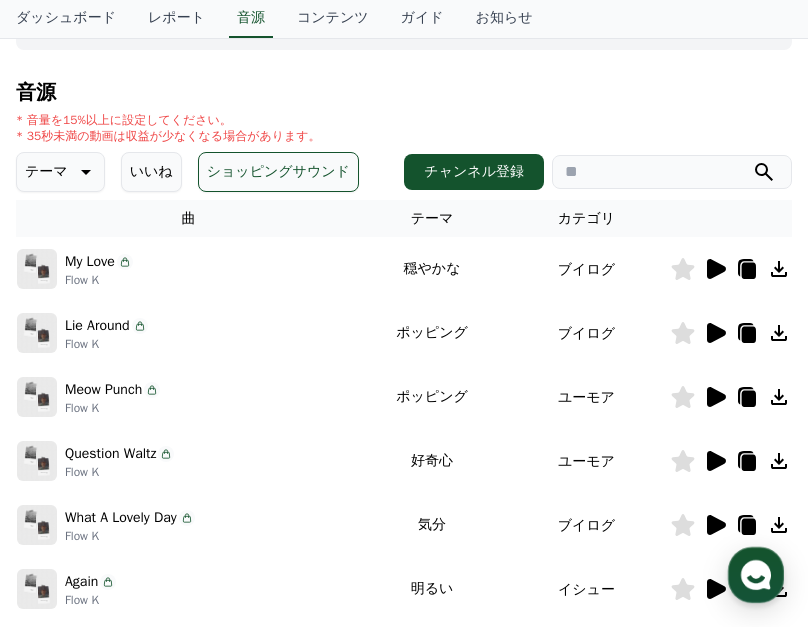 click 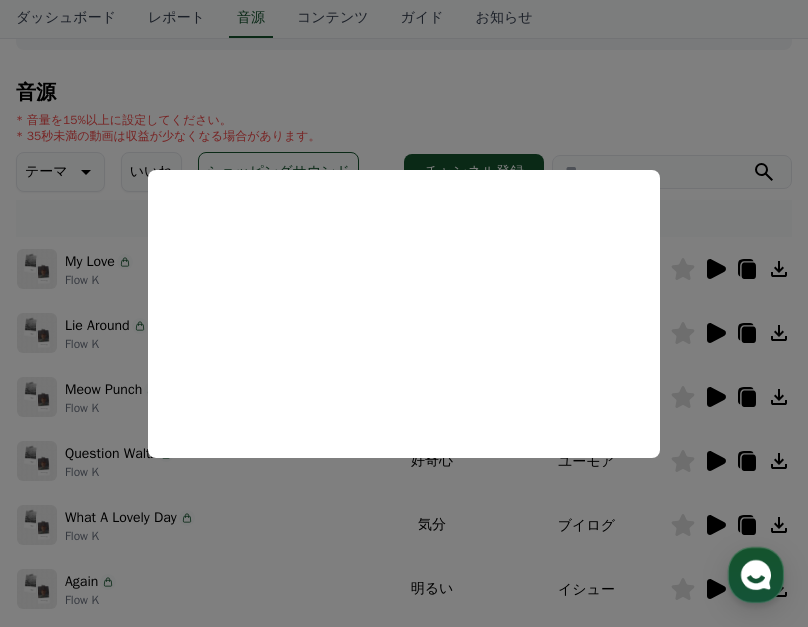 click at bounding box center (404, 313) 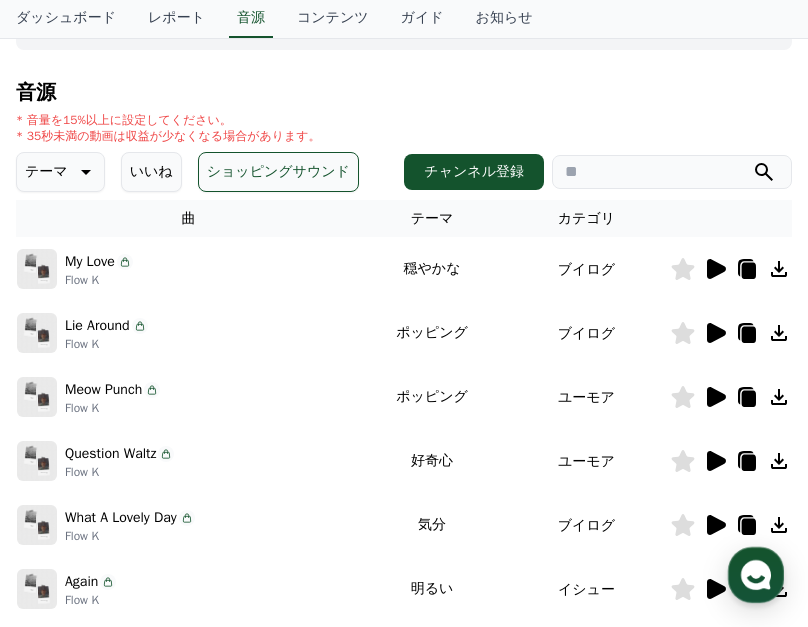 click 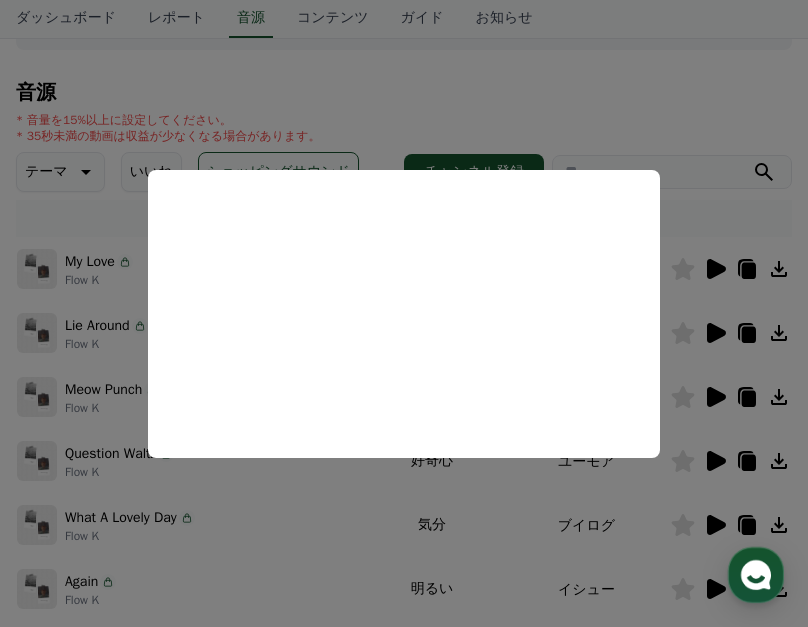 click at bounding box center (404, 313) 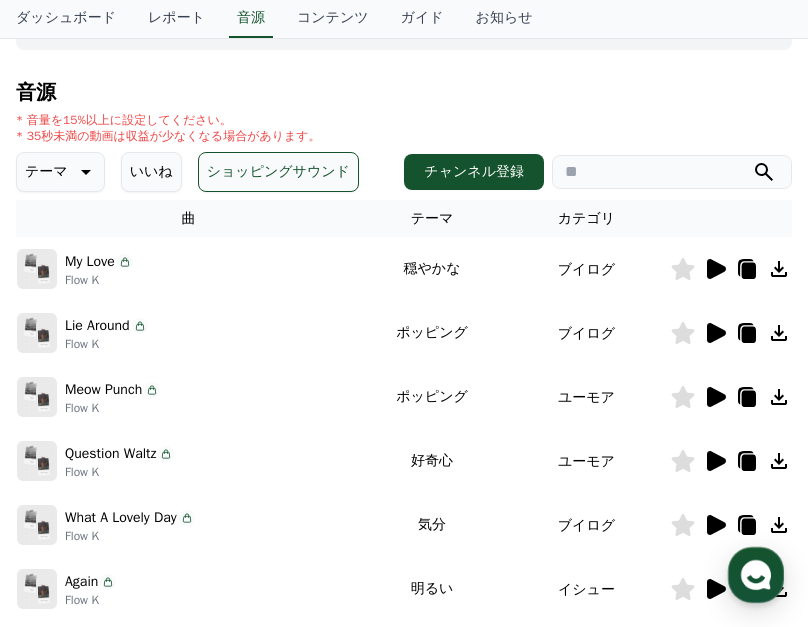 click 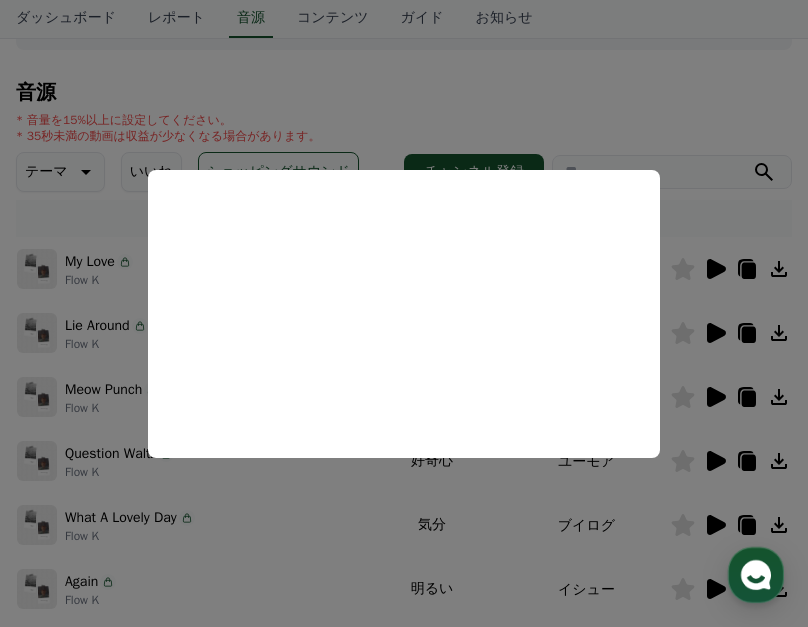 drag, startPoint x: 297, startPoint y: 564, endPoint x: 720, endPoint y: 588, distance: 423.6803 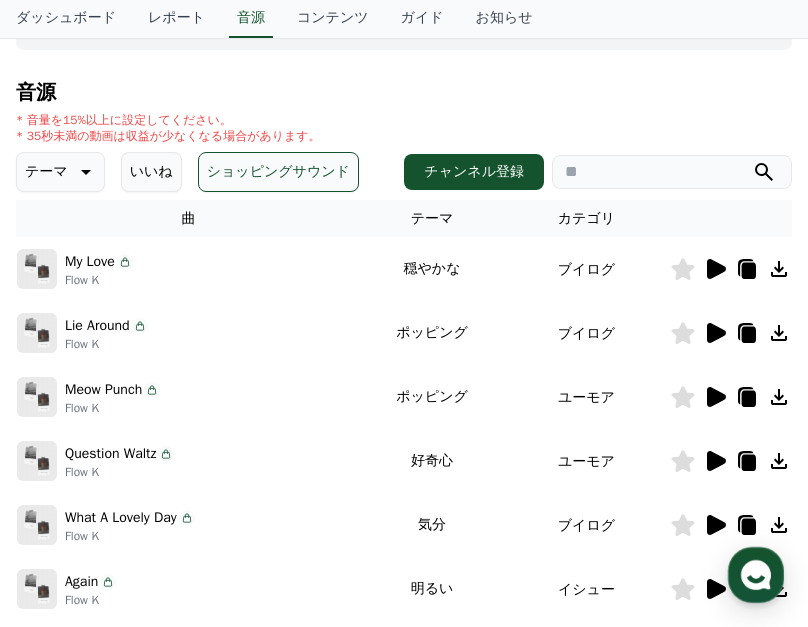 click 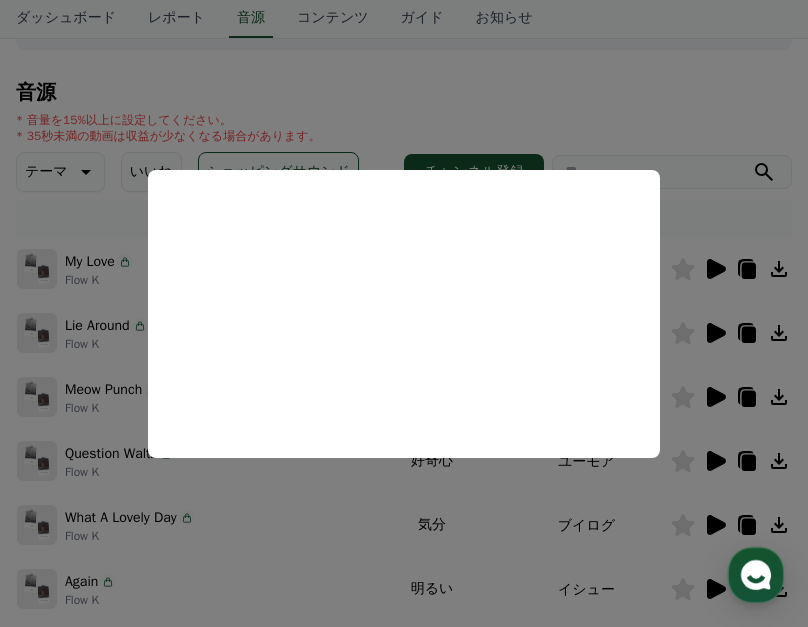 click at bounding box center [404, 313] 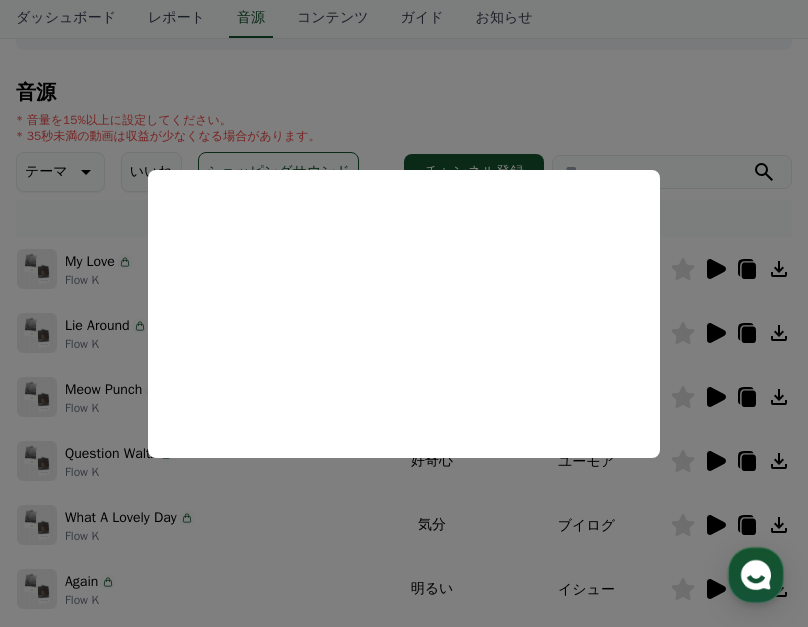 click at bounding box center (404, 313) 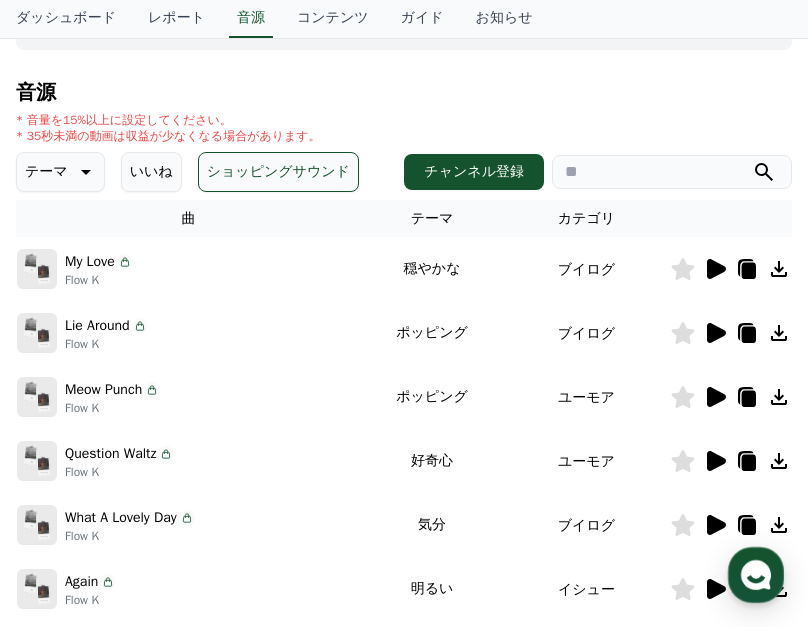 drag, startPoint x: 684, startPoint y: 109, endPoint x: 696, endPoint y: 215, distance: 106.677086 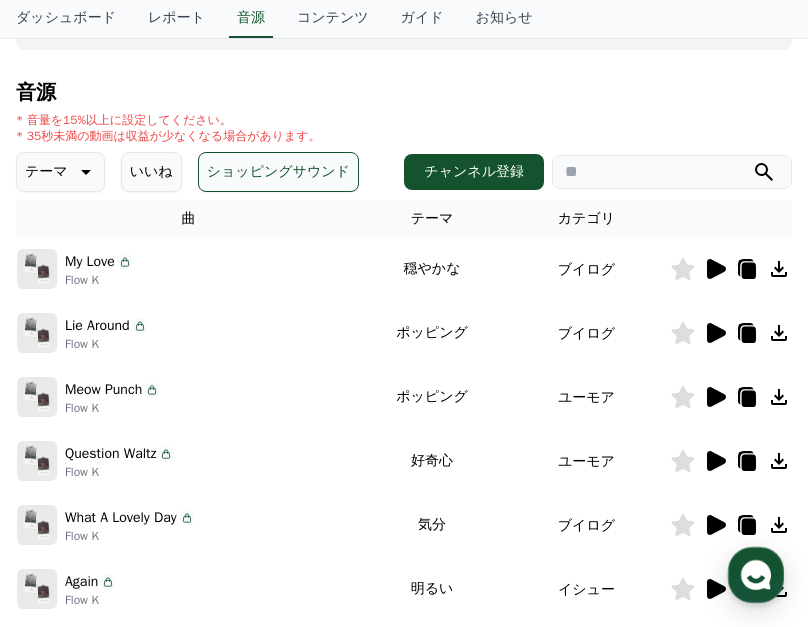 click 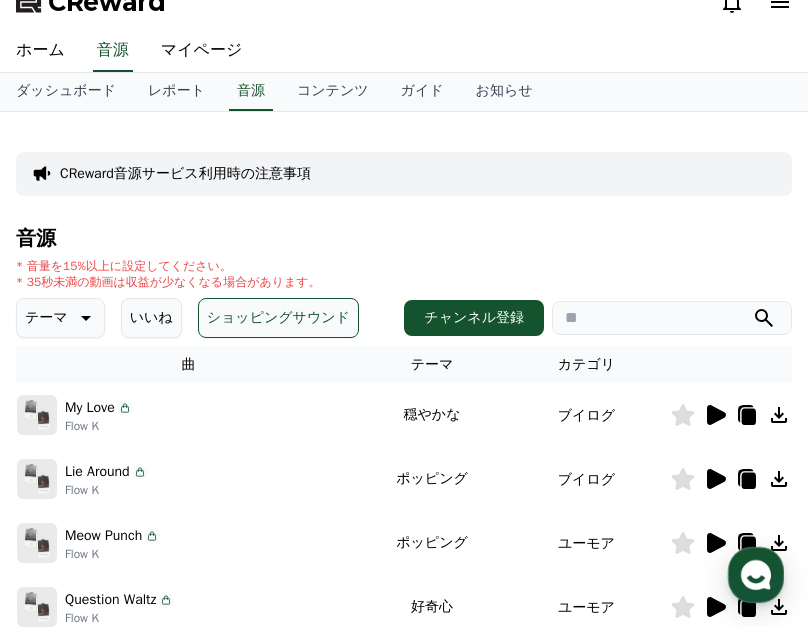 scroll, scrollTop: 0, scrollLeft: 0, axis: both 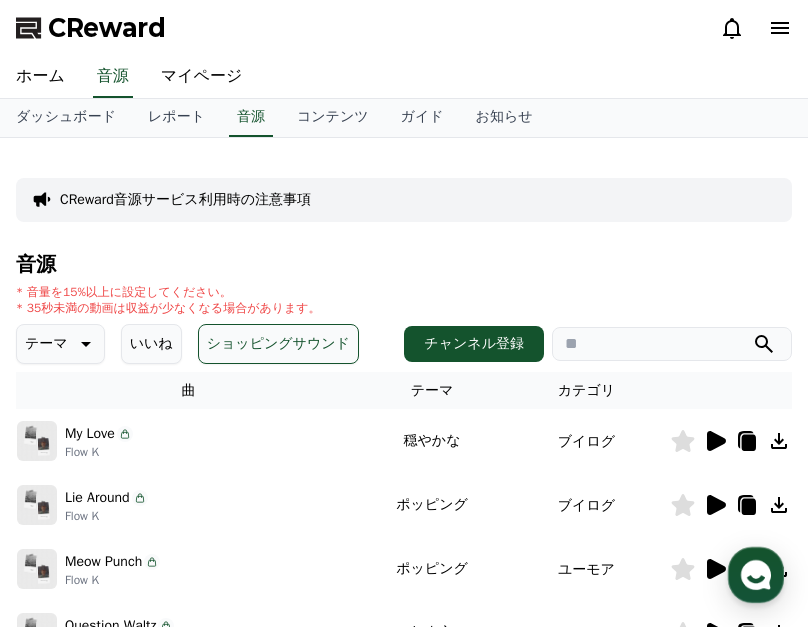 click on "CReward" at bounding box center (107, 28) 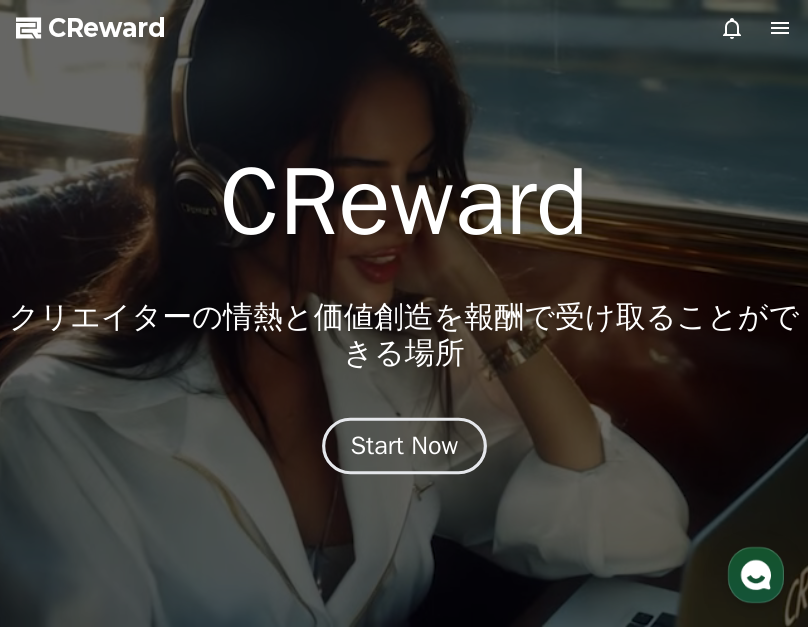 click on "Start Now" at bounding box center [404, 445] 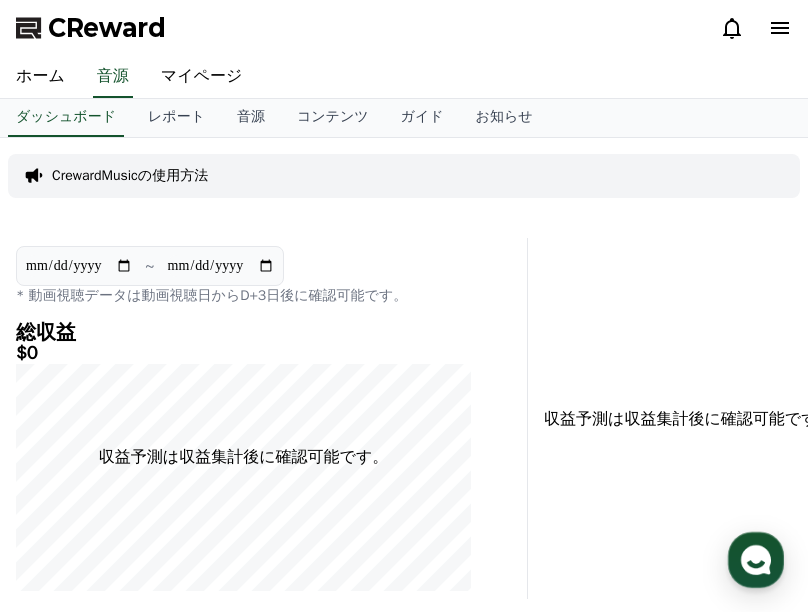 click 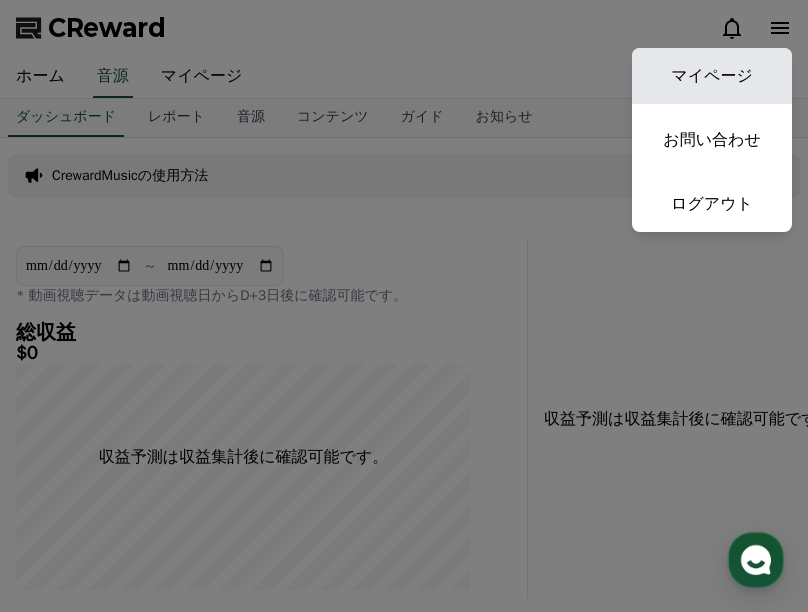 click on "マイページ" at bounding box center [712, 76] 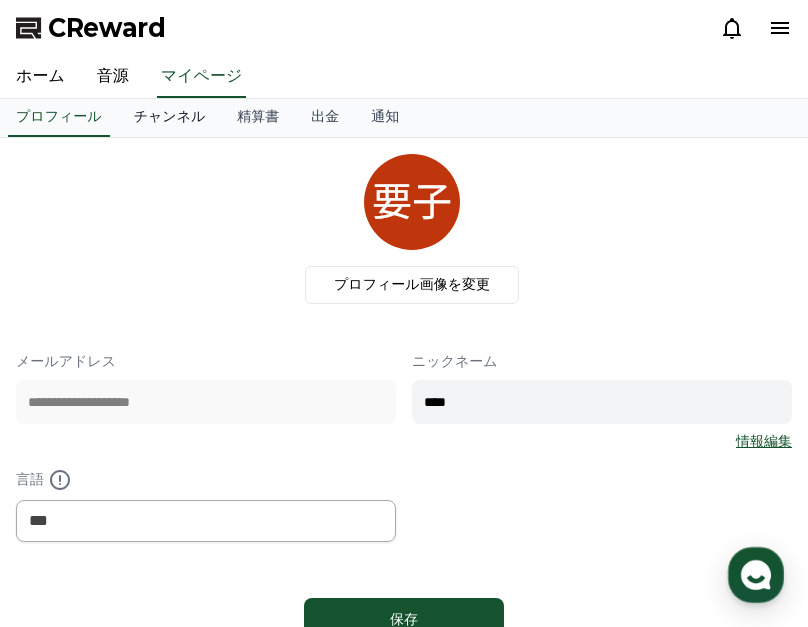 click on "チャンネル" at bounding box center (170, 118) 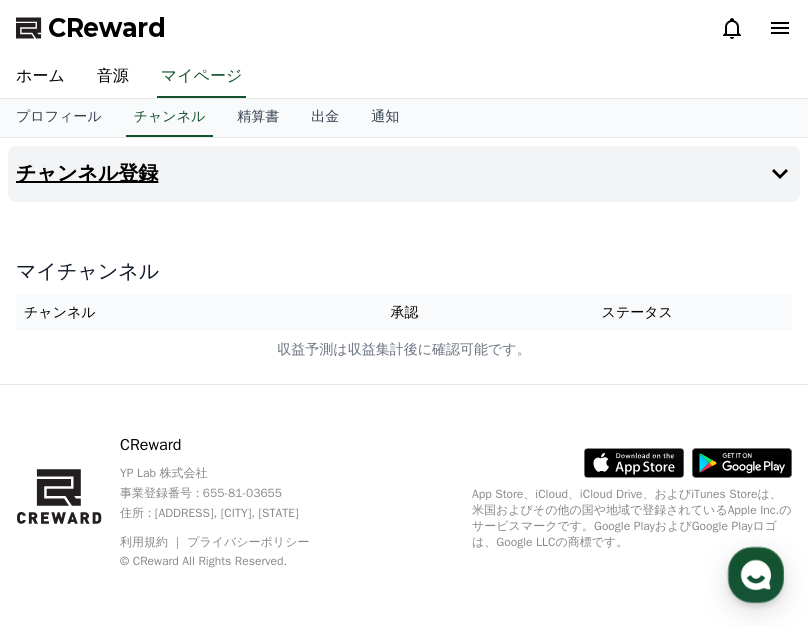 click on "チャンネル登録" at bounding box center [404, 174] 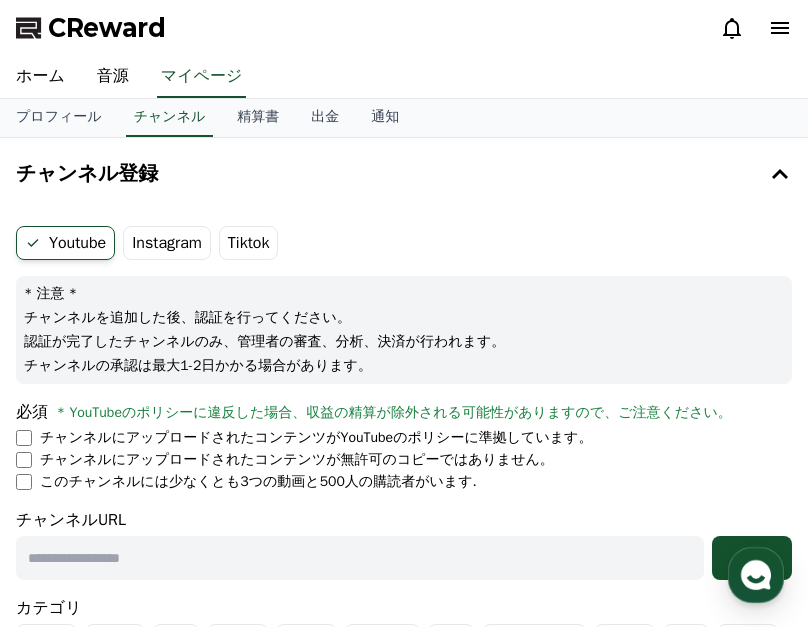 click on "チャンネルにアップロードされたコンテンツがYouTubeのポリシーに準拠しています。   チャンネルにアップロードされたコンテンツが無許可のコピーではありません。   このチャンネルには少なくとも3つの動画と500人の購読者がいます." at bounding box center [404, 460] 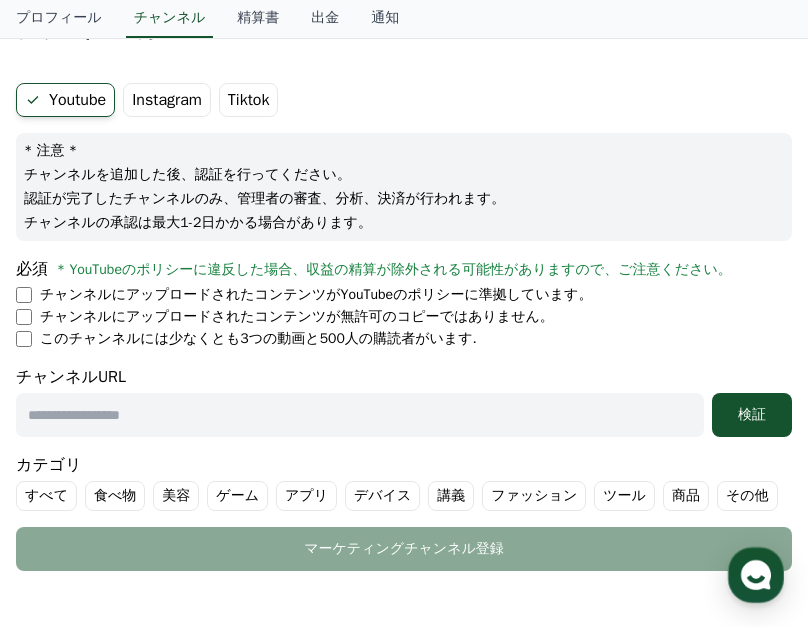 scroll, scrollTop: 155, scrollLeft: 0, axis: vertical 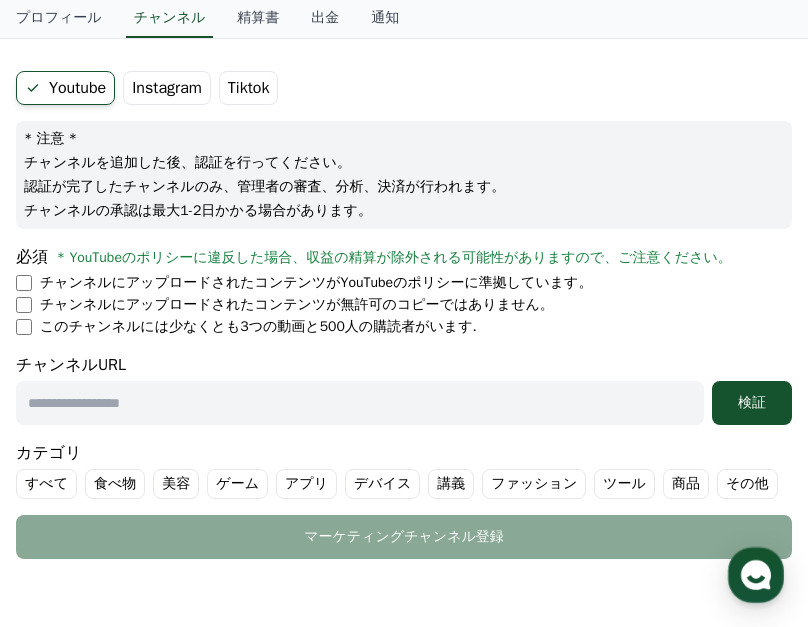 click at bounding box center (360, 403) 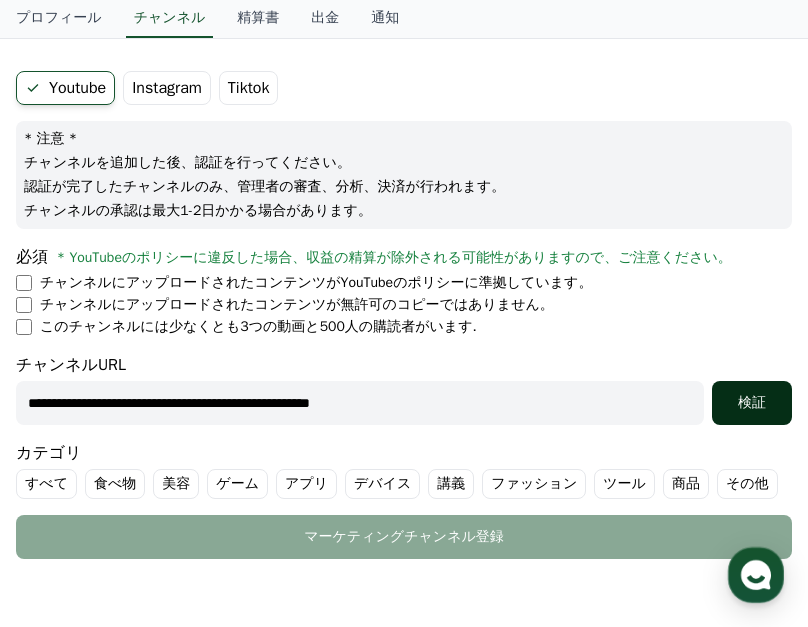 click on "検証" at bounding box center (752, 403) 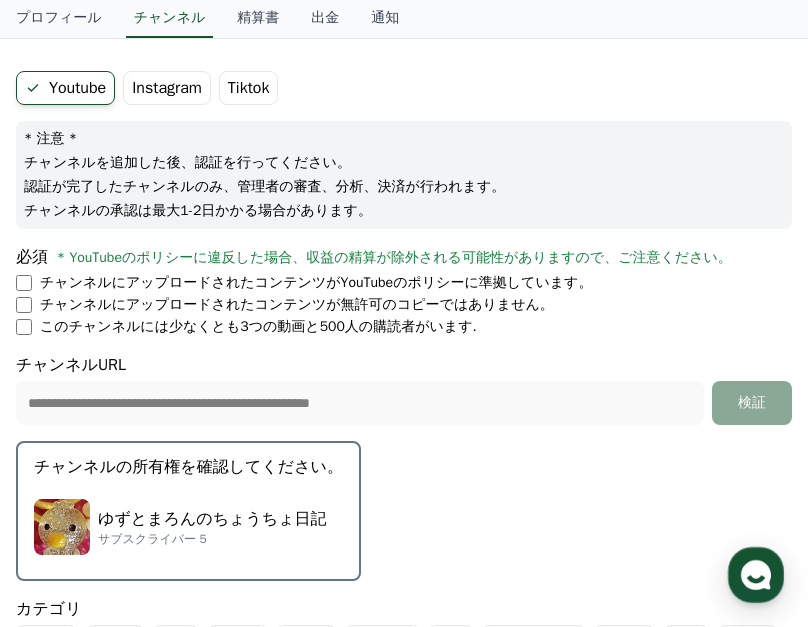 click on "チャンネルの所有権を確認してください。" at bounding box center [188, 467] 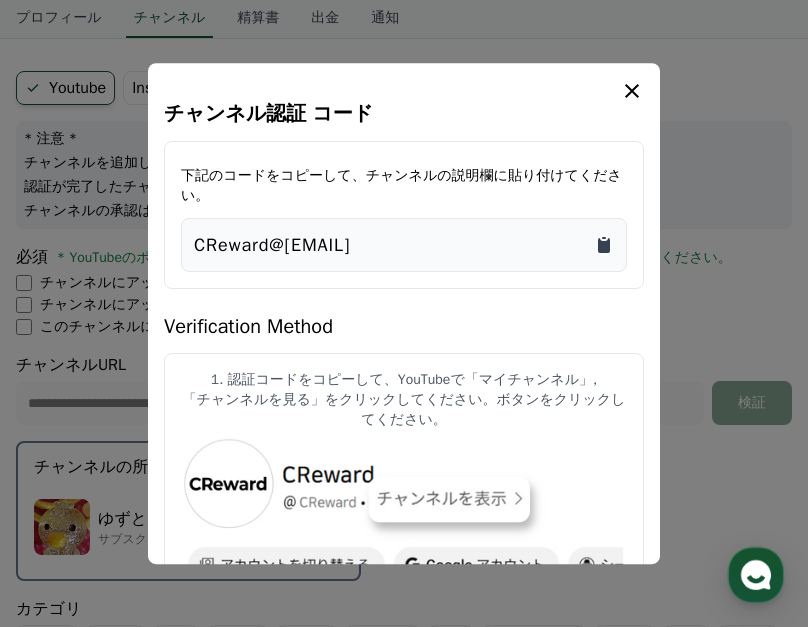 click 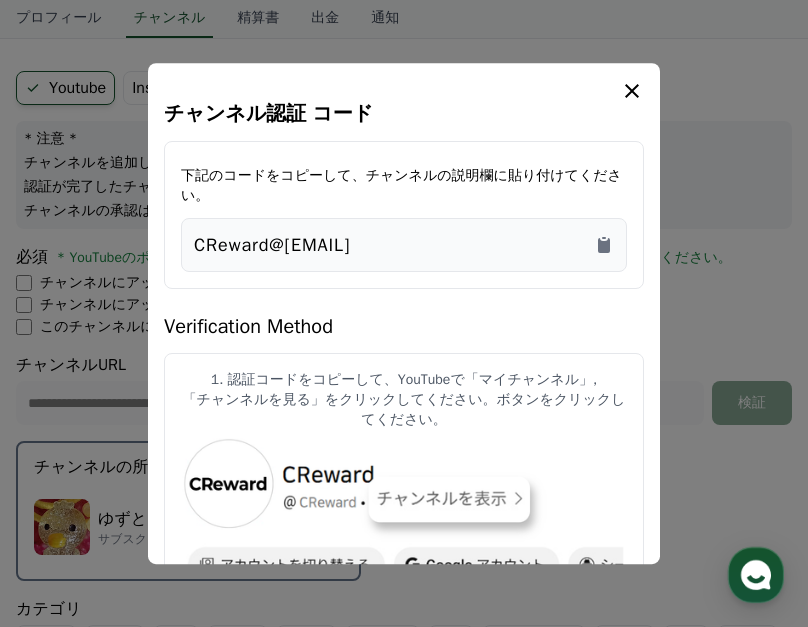 click at bounding box center (404, 516) 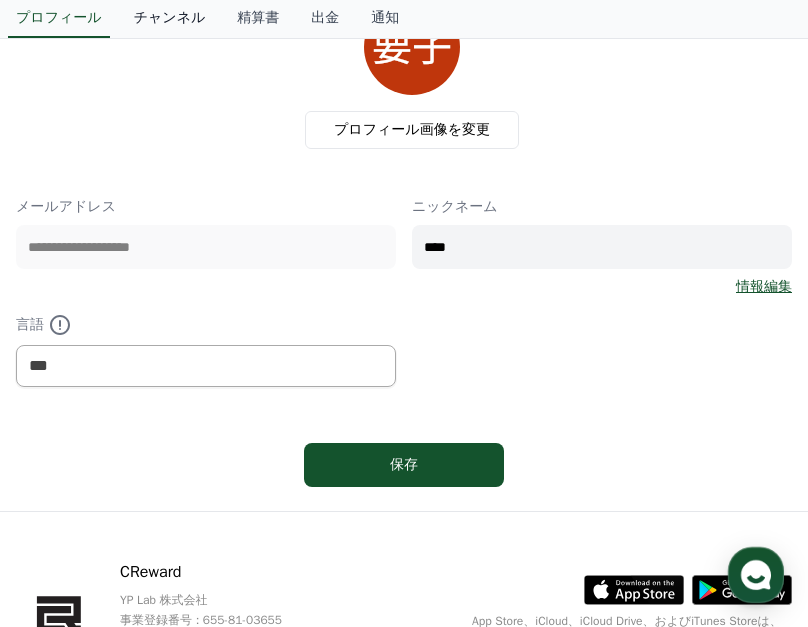 scroll, scrollTop: 0, scrollLeft: 0, axis: both 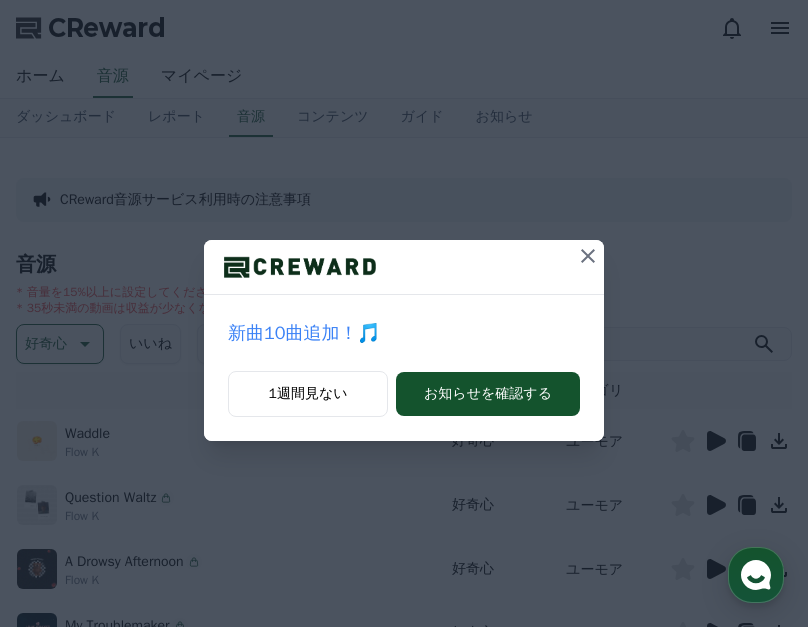 click at bounding box center [588, 256] 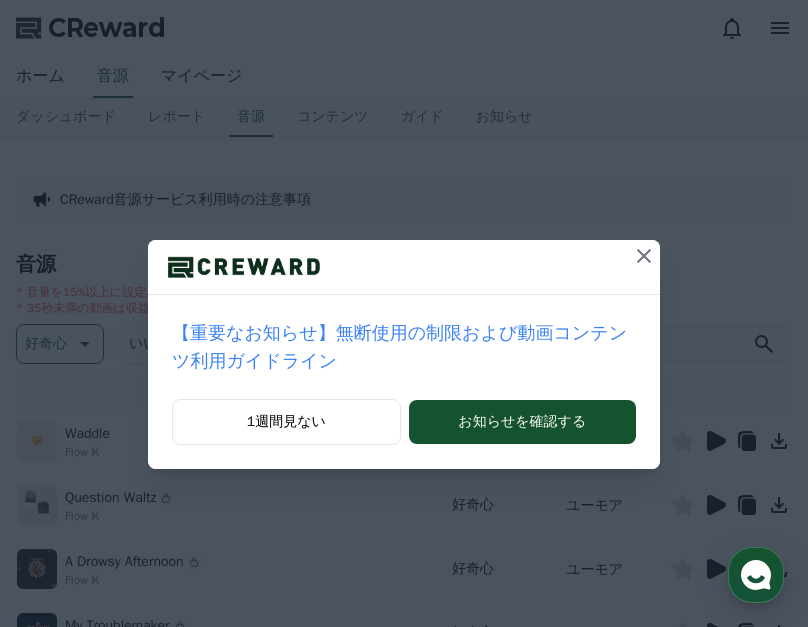 click 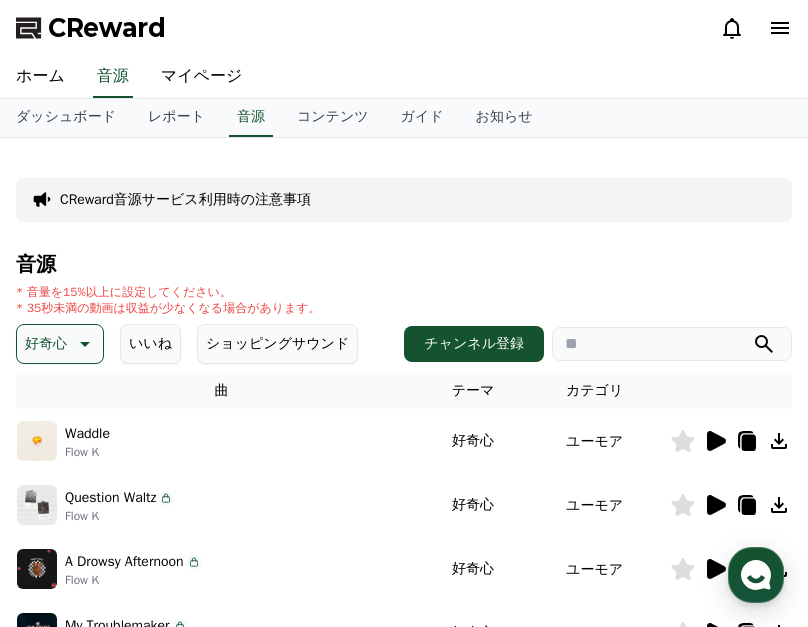click 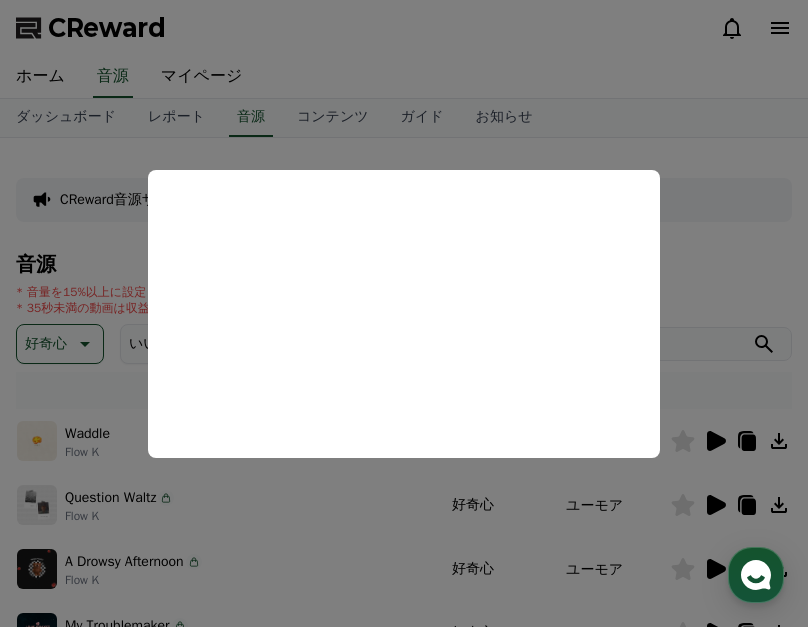 click at bounding box center [404, 313] 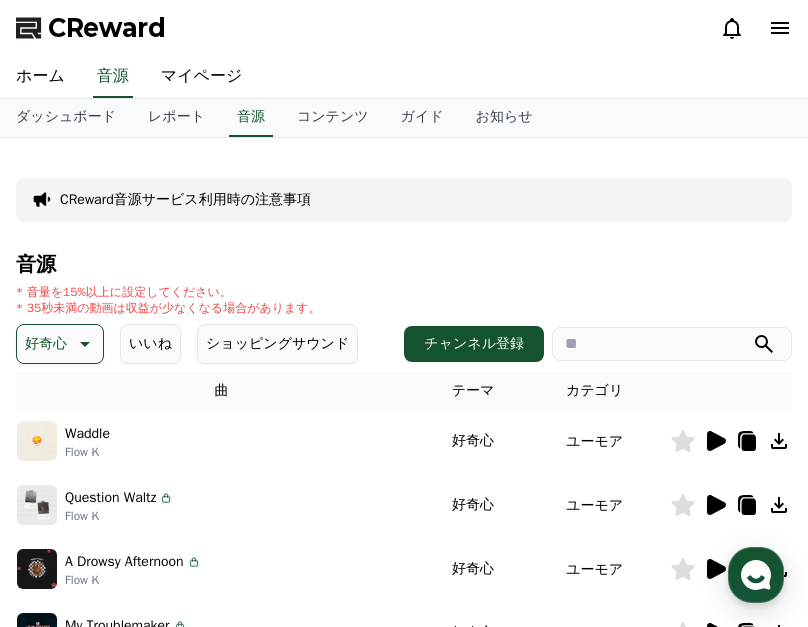 click 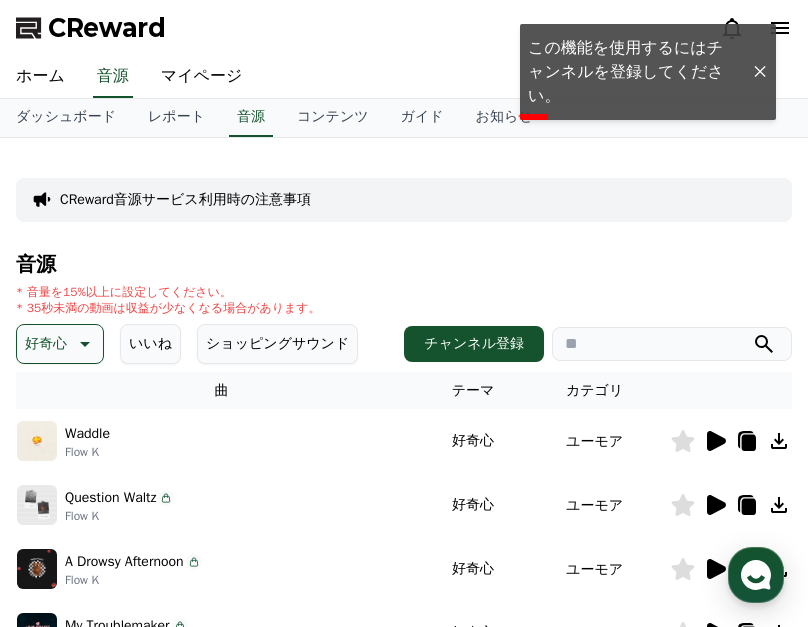 click on "CReward" at bounding box center (107, 28) 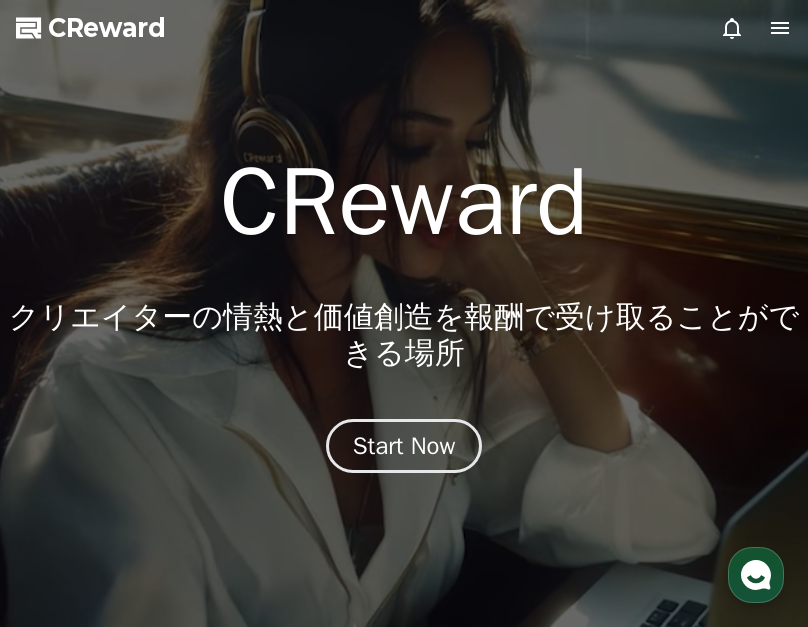 click on "CReward" at bounding box center [107, 28] 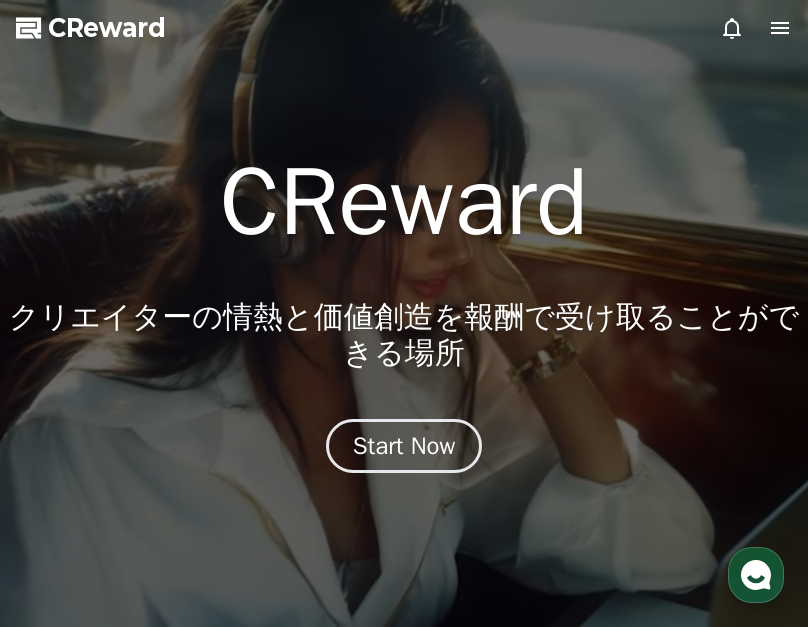 click 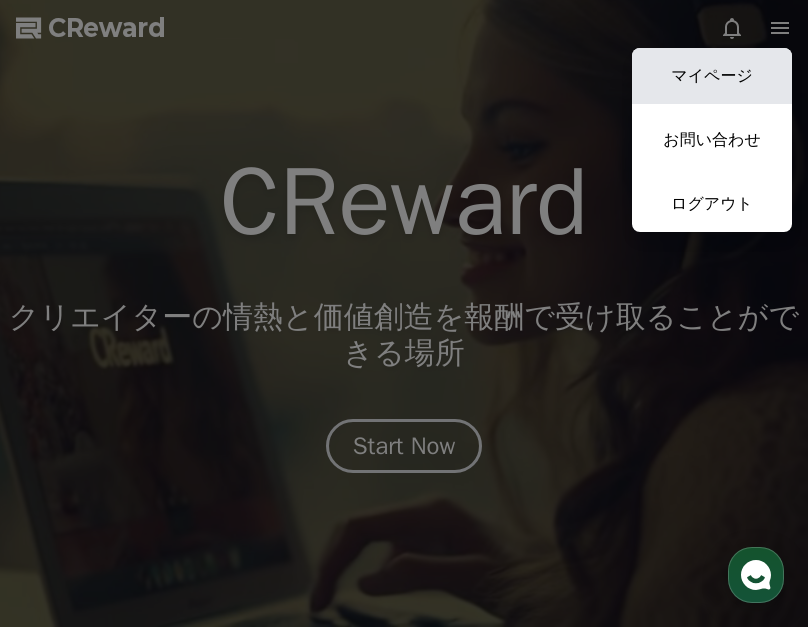 click on "マイページ" at bounding box center [712, 76] 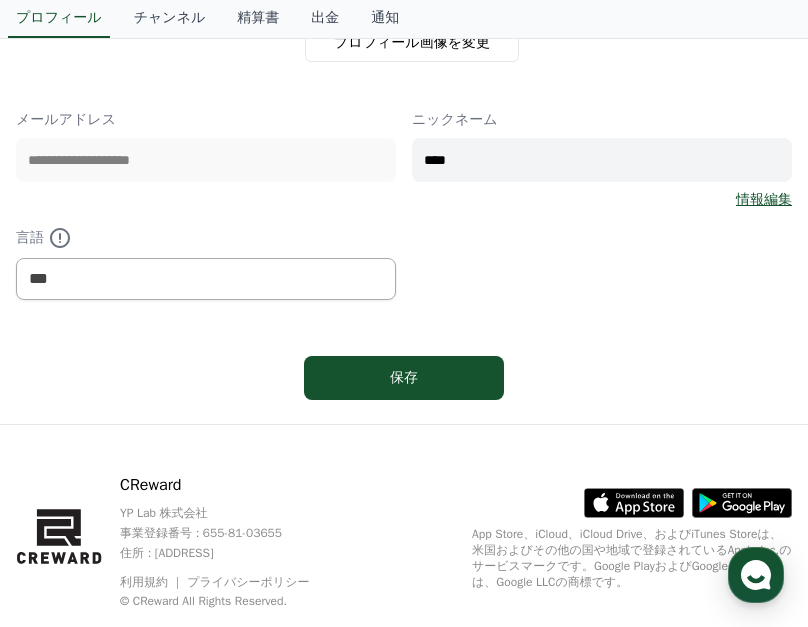 scroll, scrollTop: 0, scrollLeft: 0, axis: both 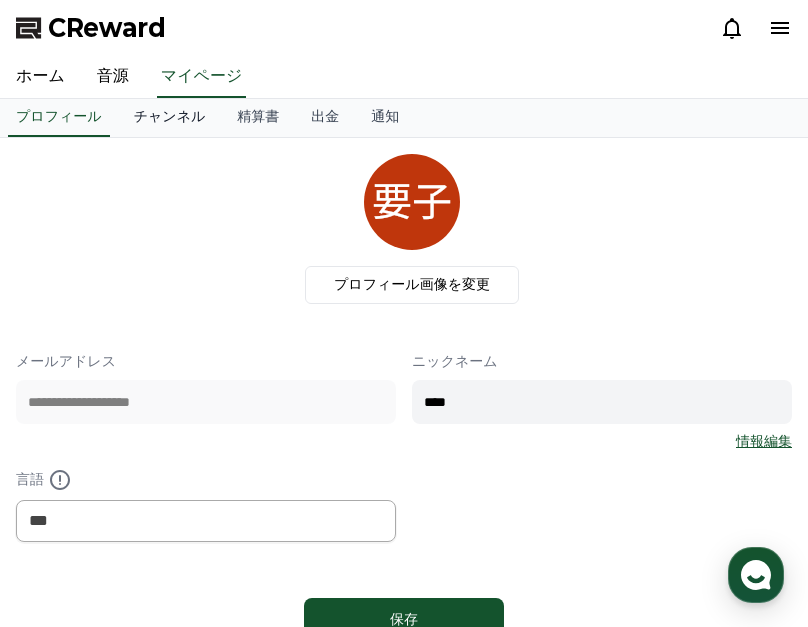 click on "チャンネル" at bounding box center (170, 118) 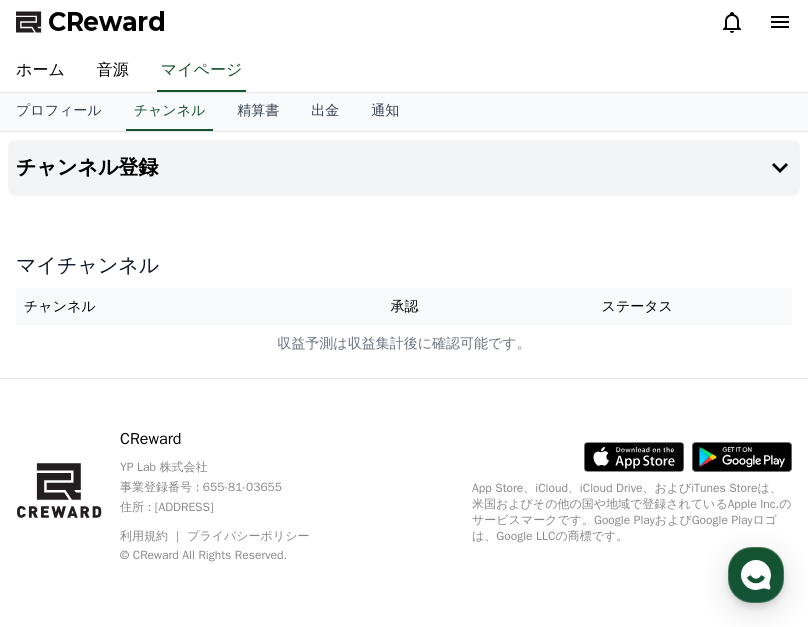 scroll, scrollTop: 0, scrollLeft: 0, axis: both 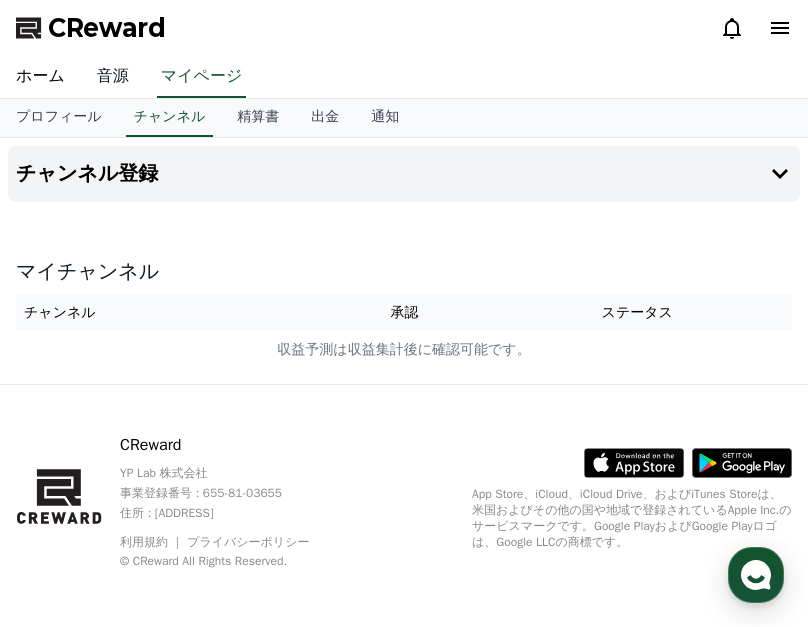 click on "音源" at bounding box center (113, 77) 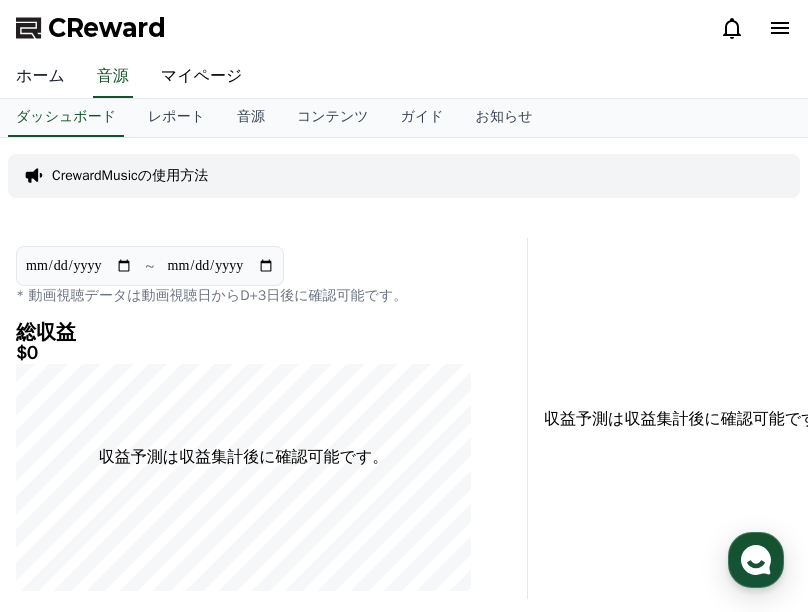 click on "ホーム" at bounding box center [40, 77] 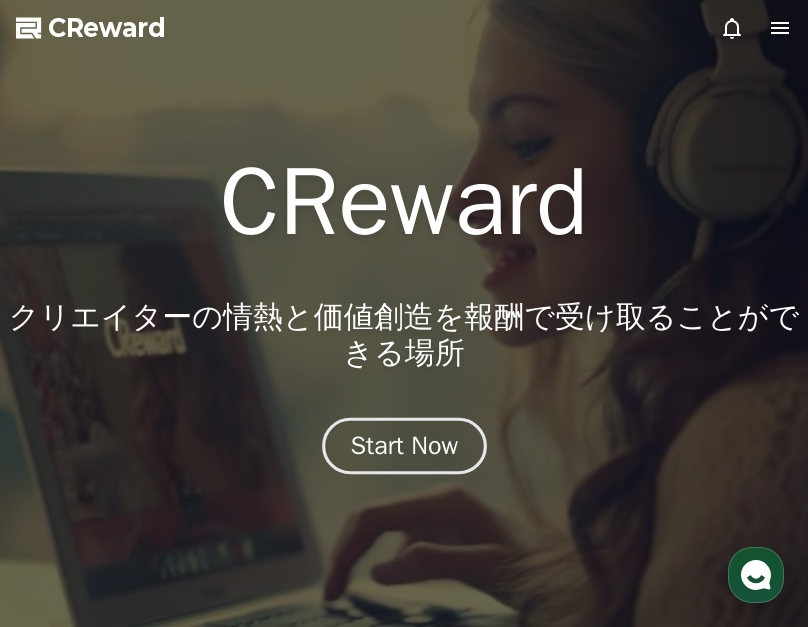 click on "Start Now" at bounding box center (404, 446) 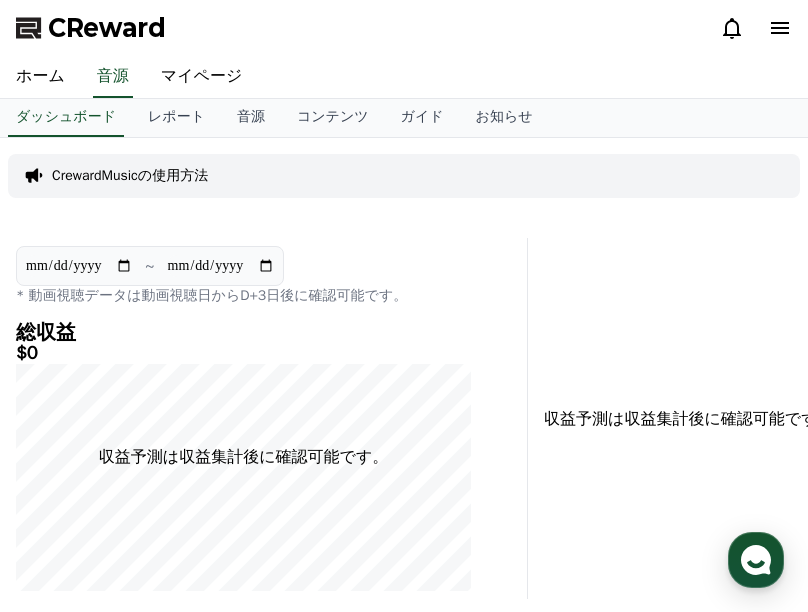click on "**********" at bounding box center [404, 441] 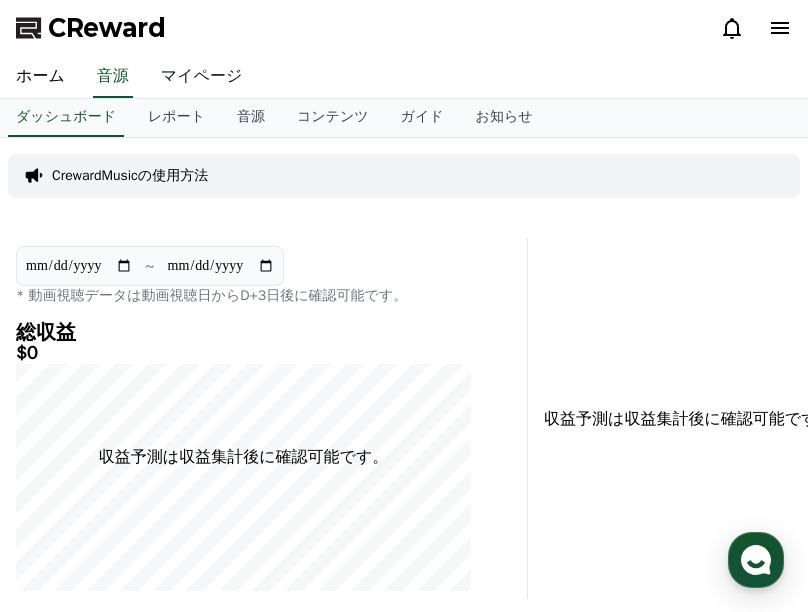click on "マイページ" at bounding box center (202, 77) 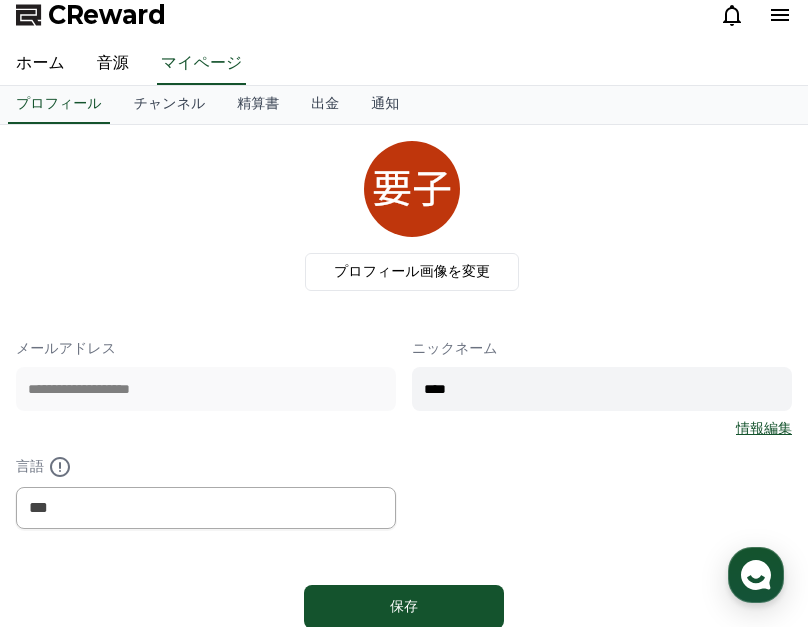 scroll, scrollTop: 0, scrollLeft: 0, axis: both 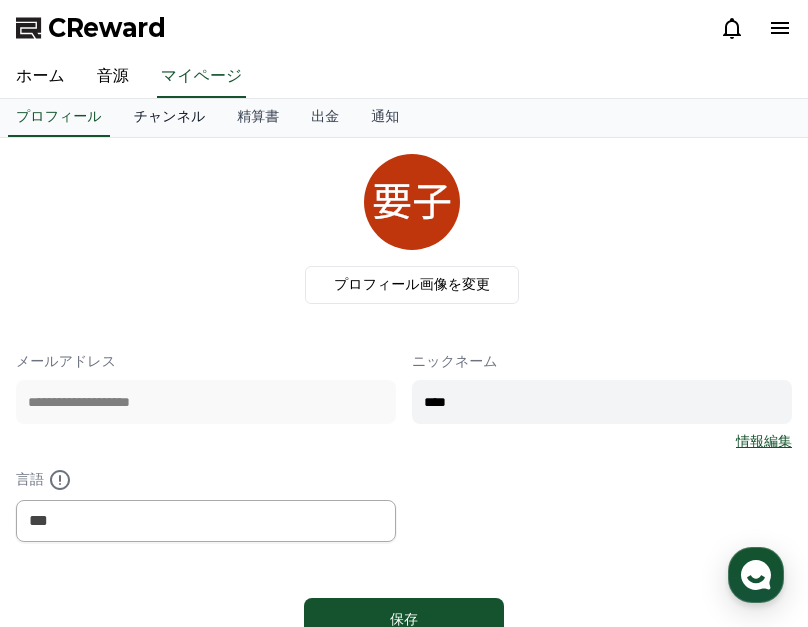 click on "チャンネル" at bounding box center (170, 118) 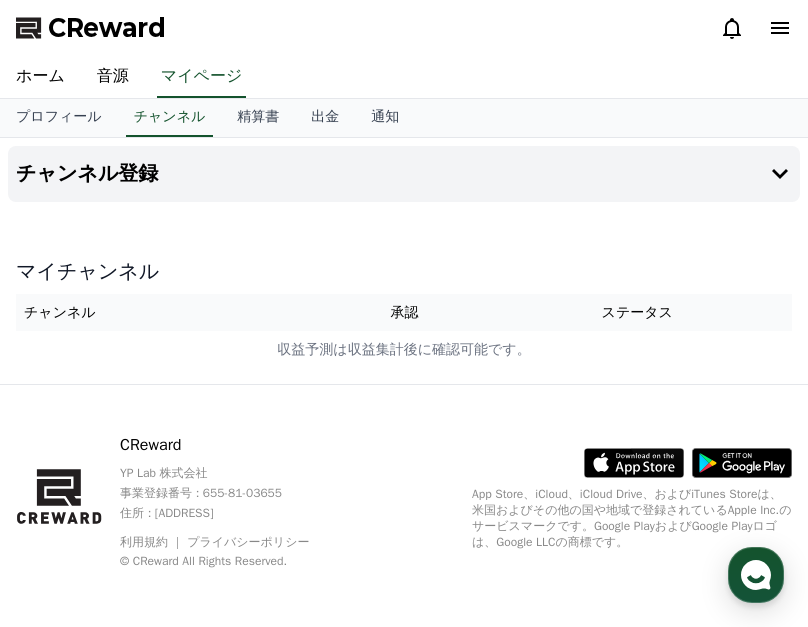 drag, startPoint x: 805, startPoint y: 257, endPoint x: 805, endPoint y: 361, distance: 104 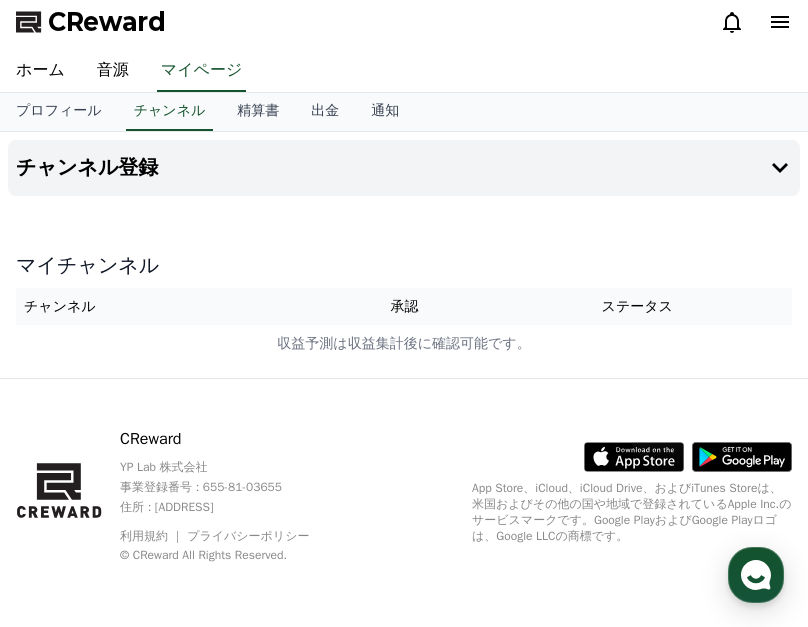 scroll, scrollTop: 0, scrollLeft: 0, axis: both 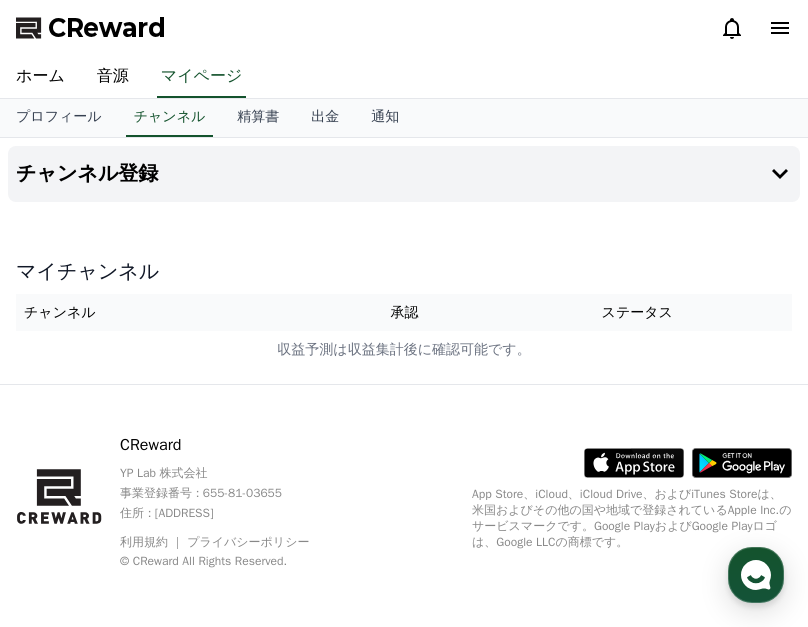 click on "チャンネル" at bounding box center (171, 312) 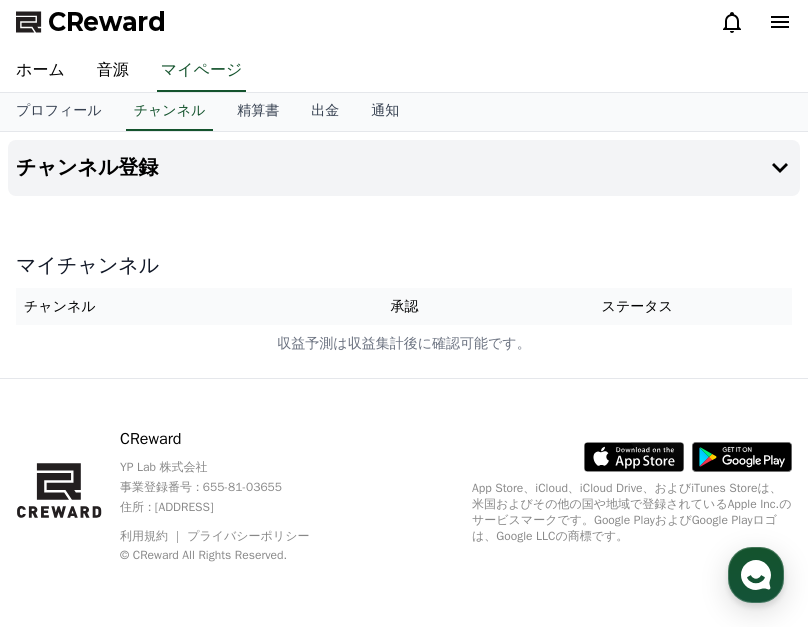 scroll, scrollTop: 0, scrollLeft: 0, axis: both 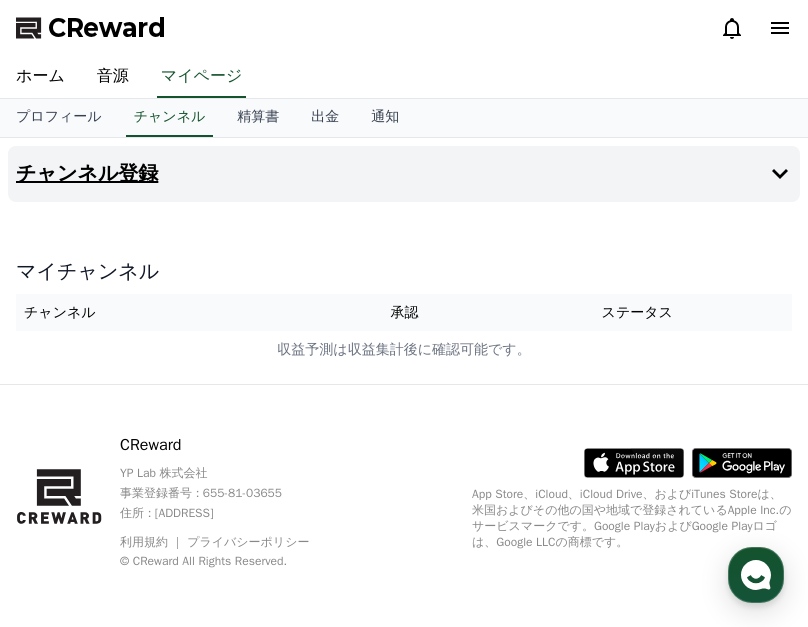 click on "チャンネル登録" at bounding box center [87, 174] 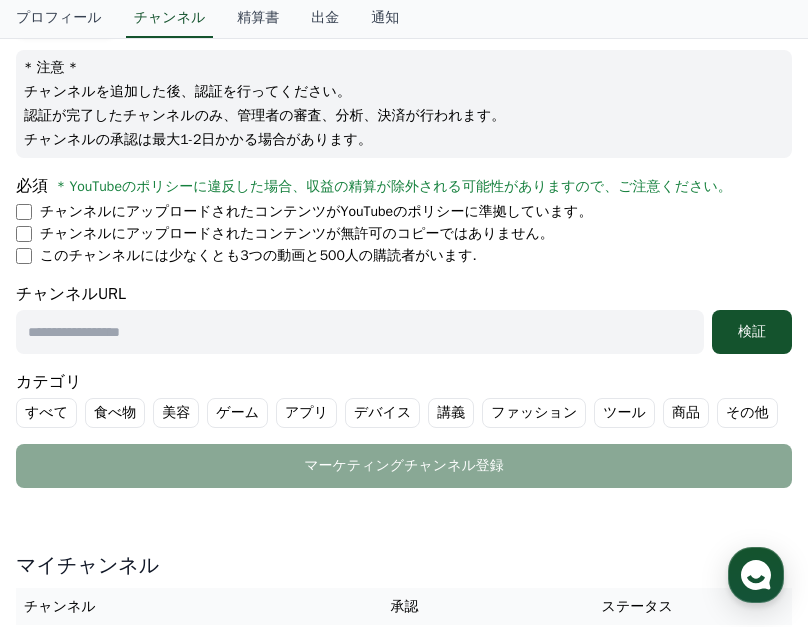 scroll, scrollTop: 228, scrollLeft: 0, axis: vertical 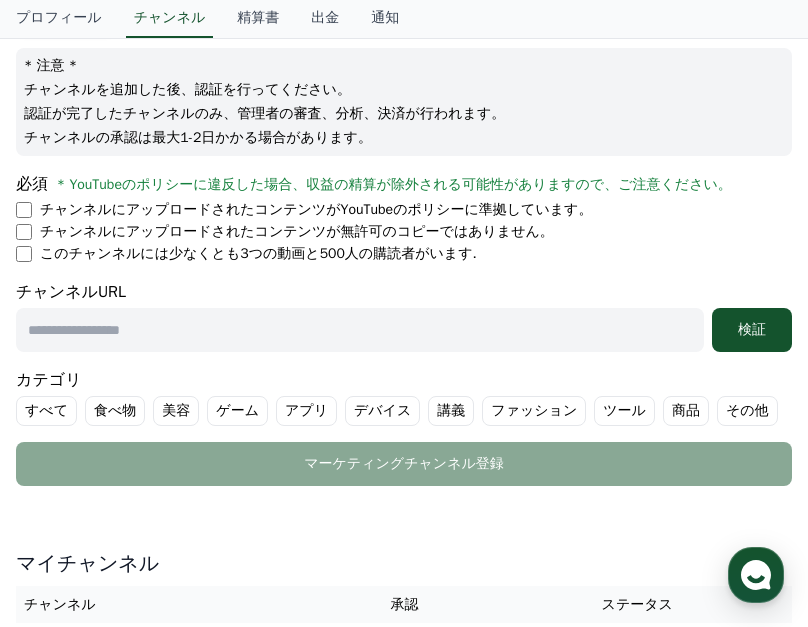 click at bounding box center [360, 330] 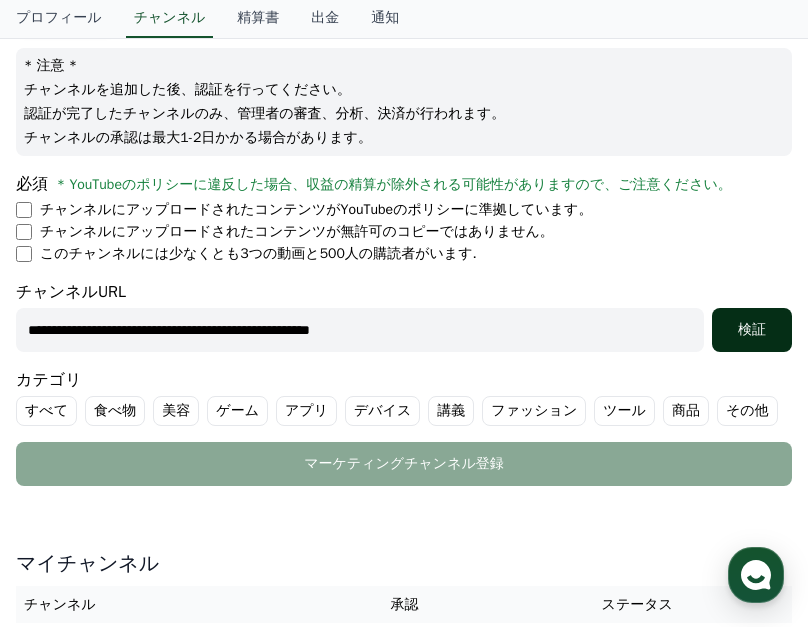 click on "検証" at bounding box center (752, 330) 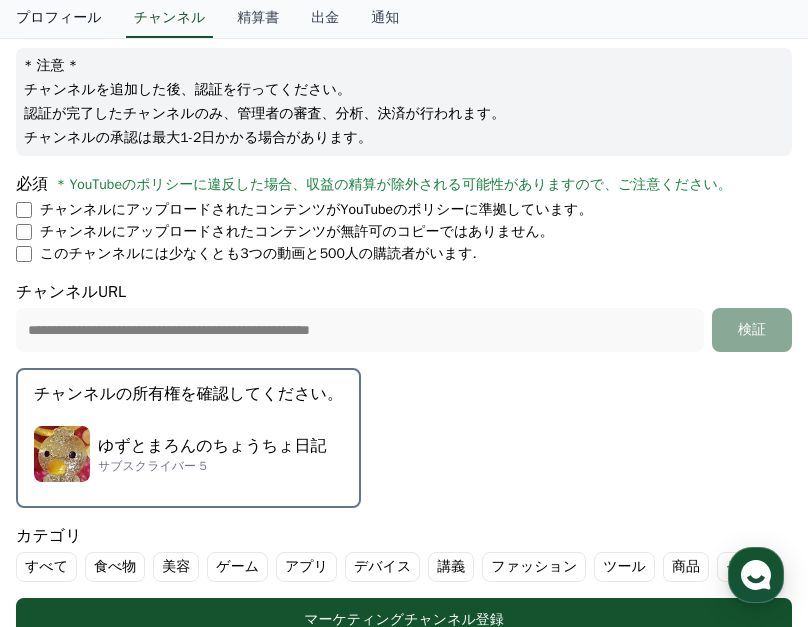 scroll, scrollTop: 0, scrollLeft: 0, axis: both 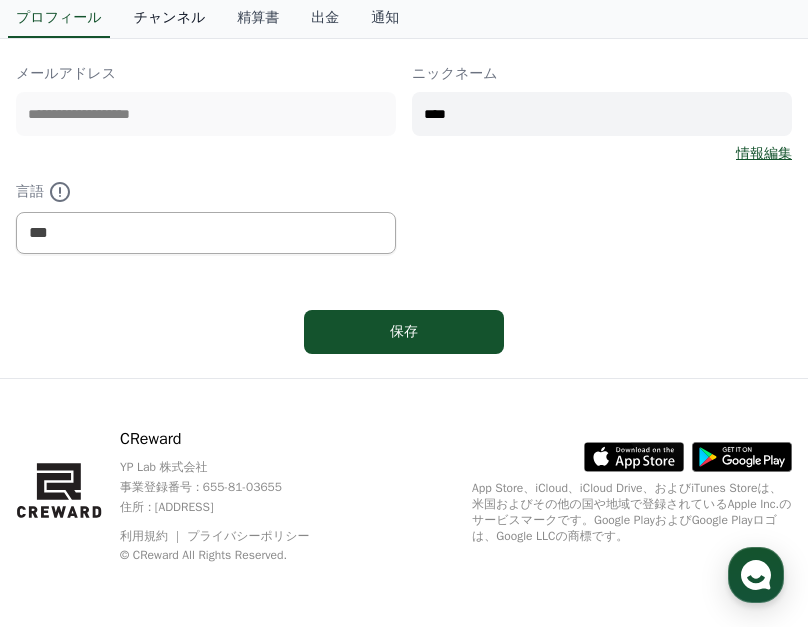 click on "チャンネル" at bounding box center (170, 19) 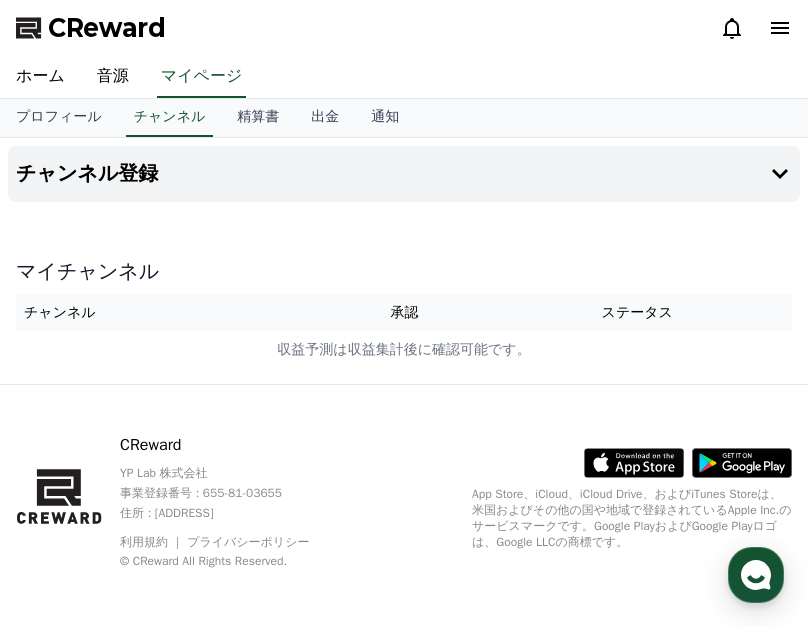 scroll, scrollTop: 6, scrollLeft: 0, axis: vertical 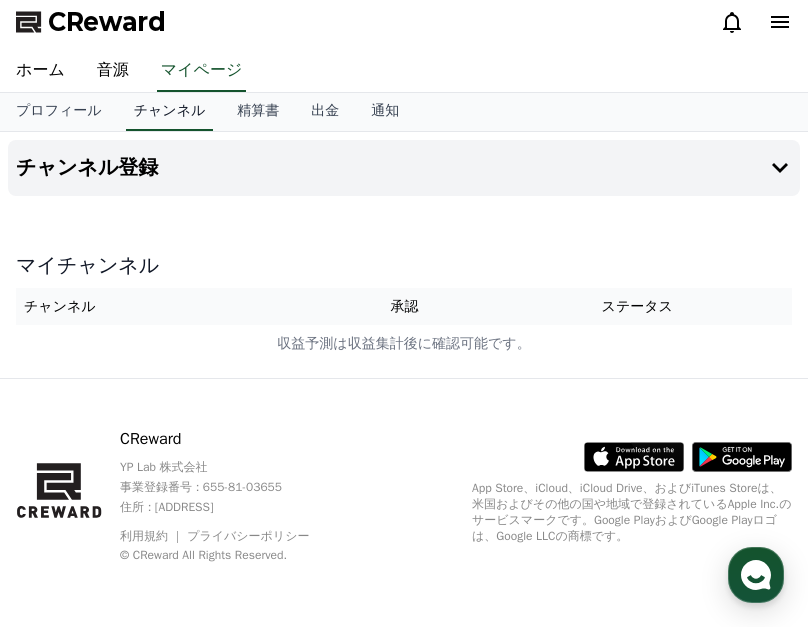 click on "チャンネル" at bounding box center [170, 112] 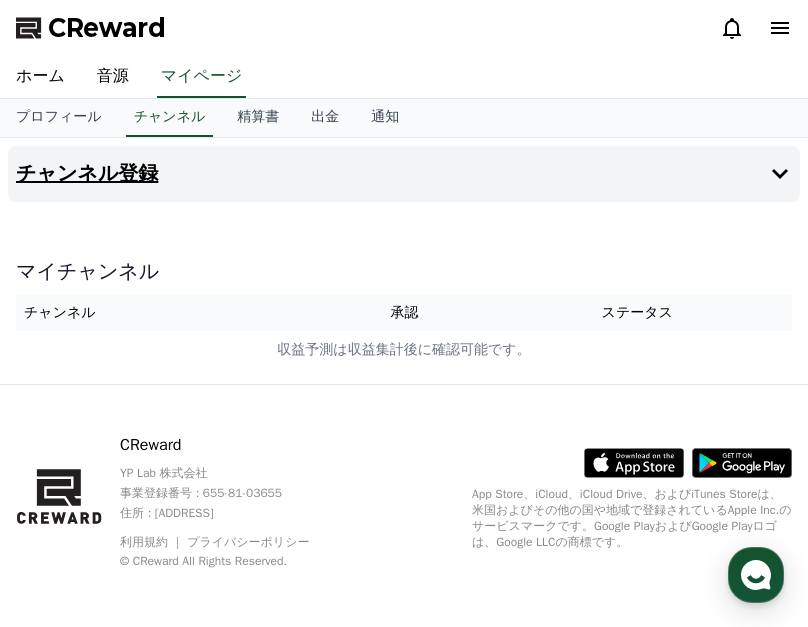 click on "チャンネル登録" at bounding box center (87, 174) 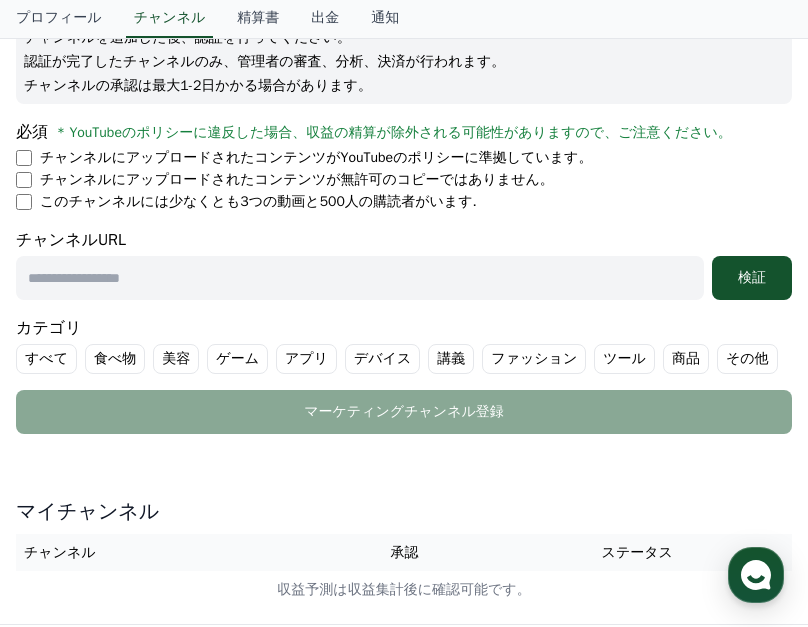 scroll, scrollTop: 286, scrollLeft: 0, axis: vertical 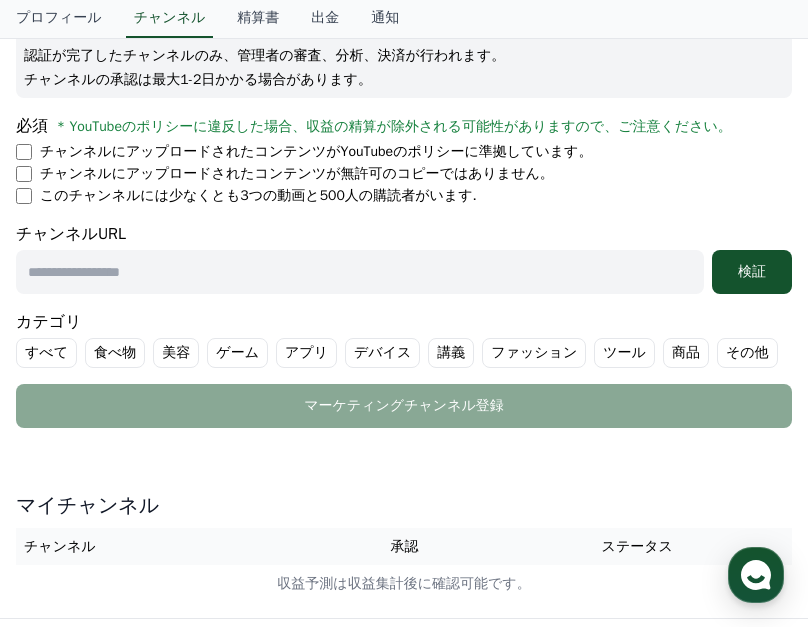 click at bounding box center (360, 272) 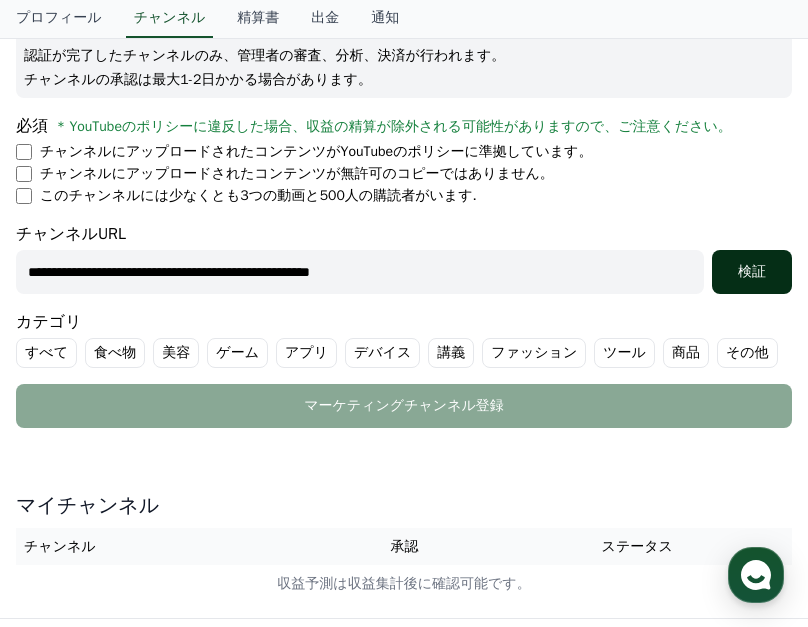 click on "検証" at bounding box center [752, 272] 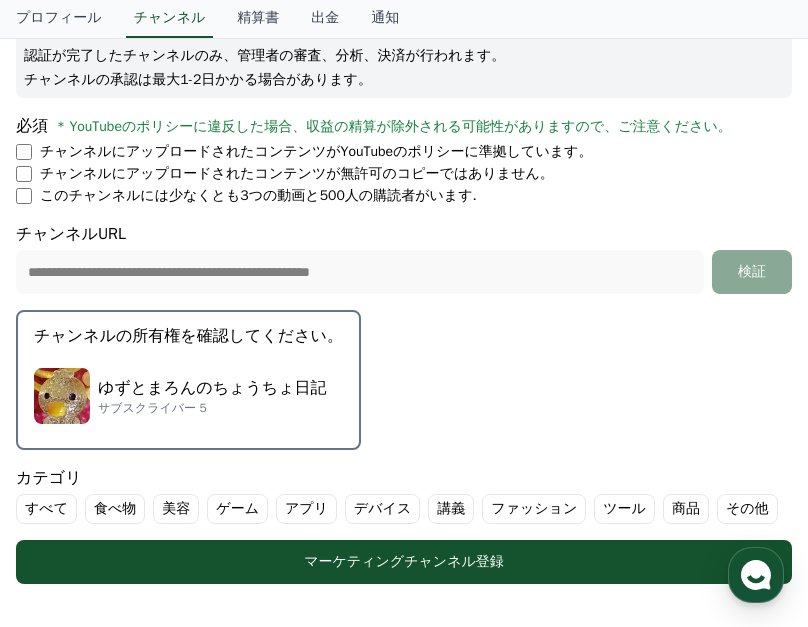 click on "ゆずとまろんのちょうちょ日記" at bounding box center [212, 388] 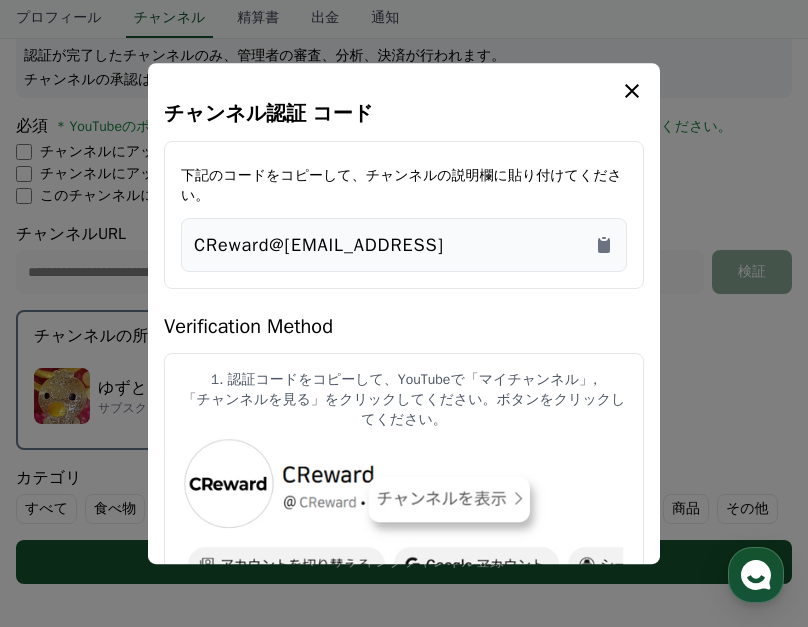 click on "チャンネル認証 コード" at bounding box center (404, 114) 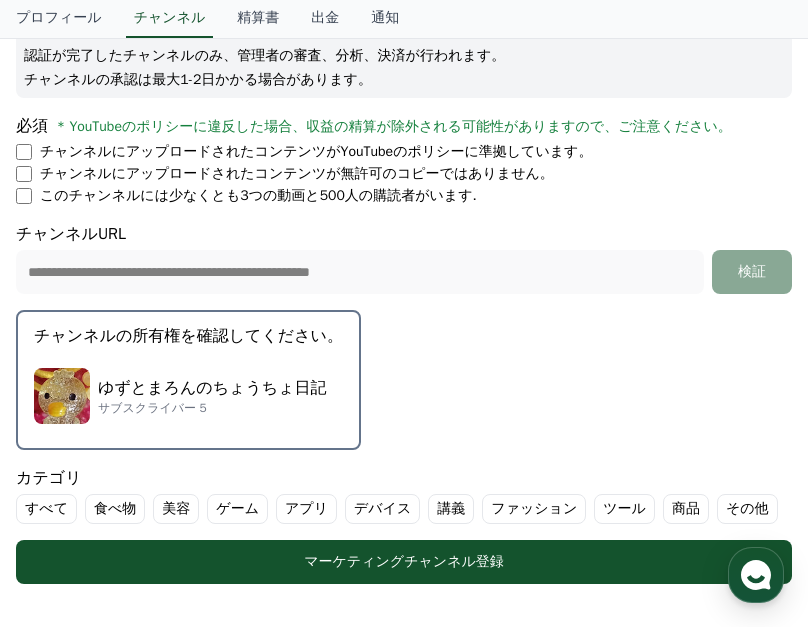 click on "ゆずとまろんのちょうちょ日記" at bounding box center (212, 388) 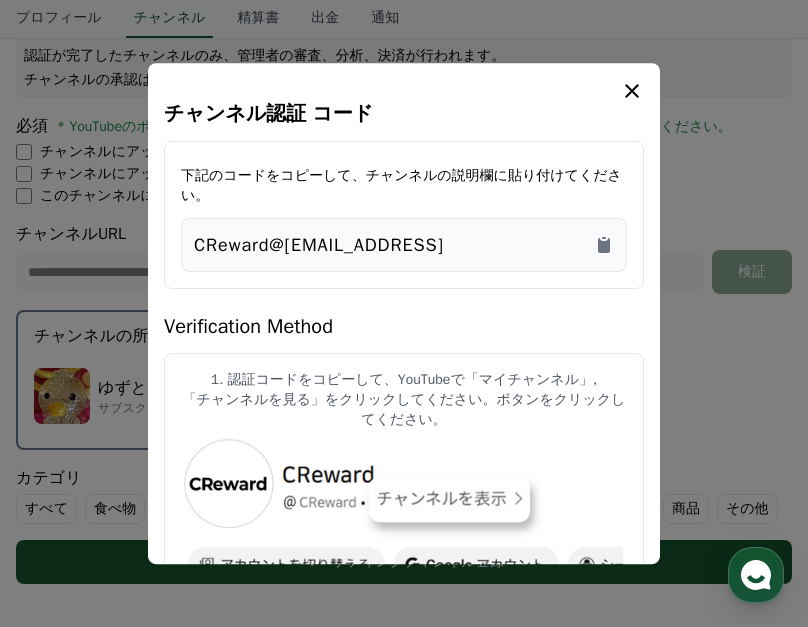 click 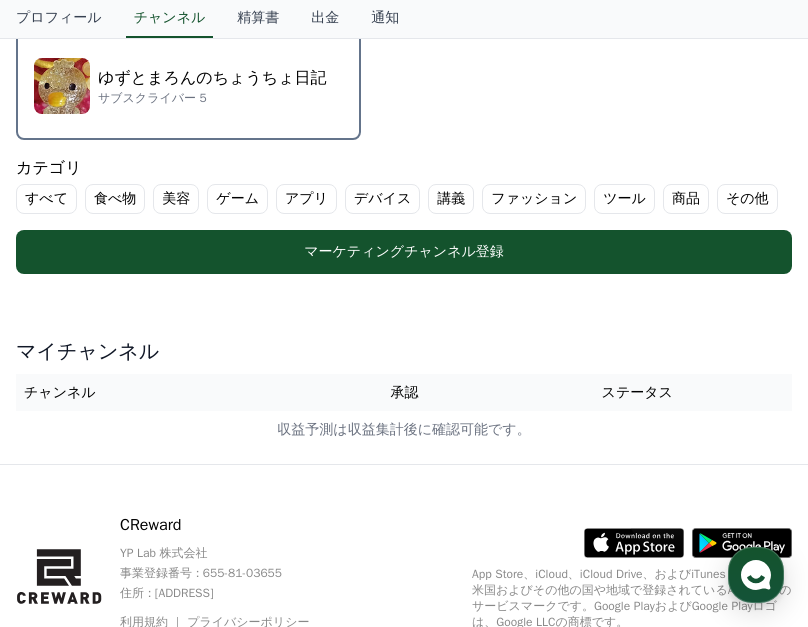scroll, scrollTop: 682, scrollLeft: 0, axis: vertical 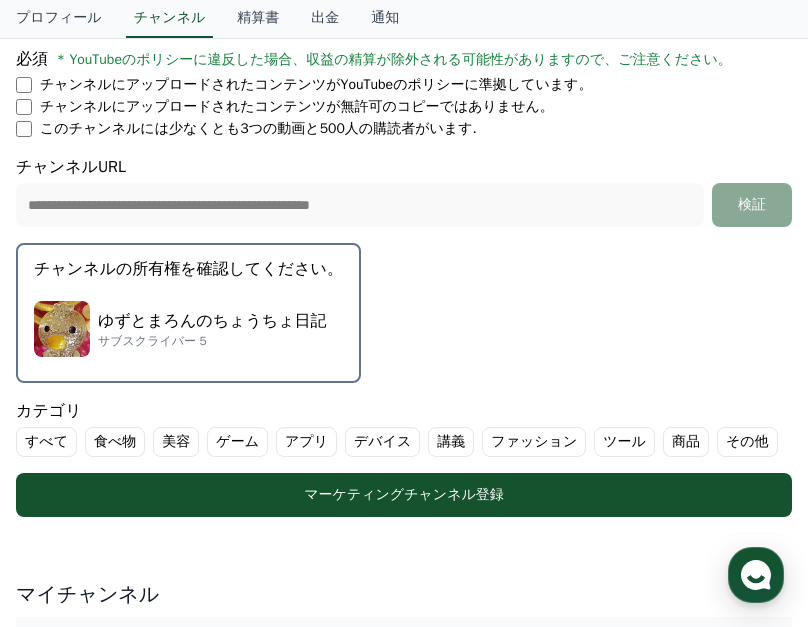 click on "サブスクライバー
5" at bounding box center [212, 341] 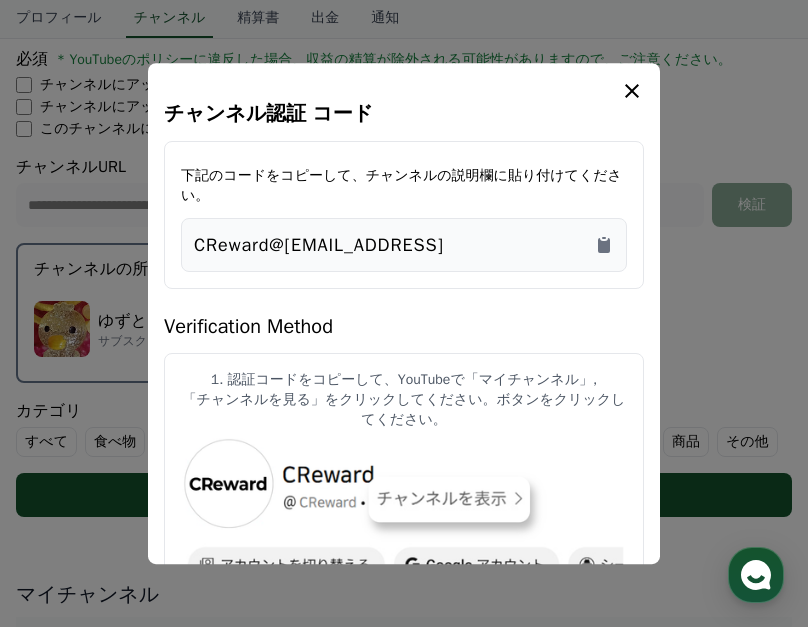 click 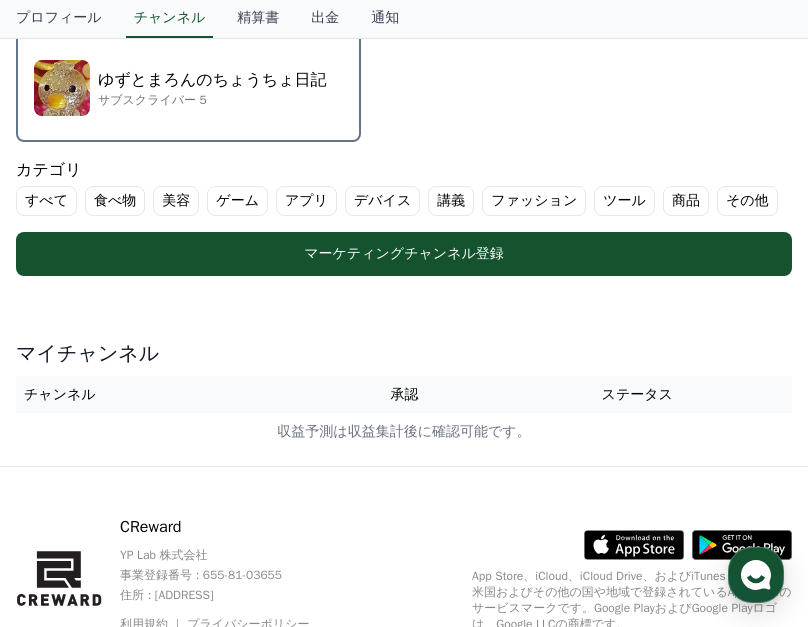scroll, scrollTop: 630, scrollLeft: 0, axis: vertical 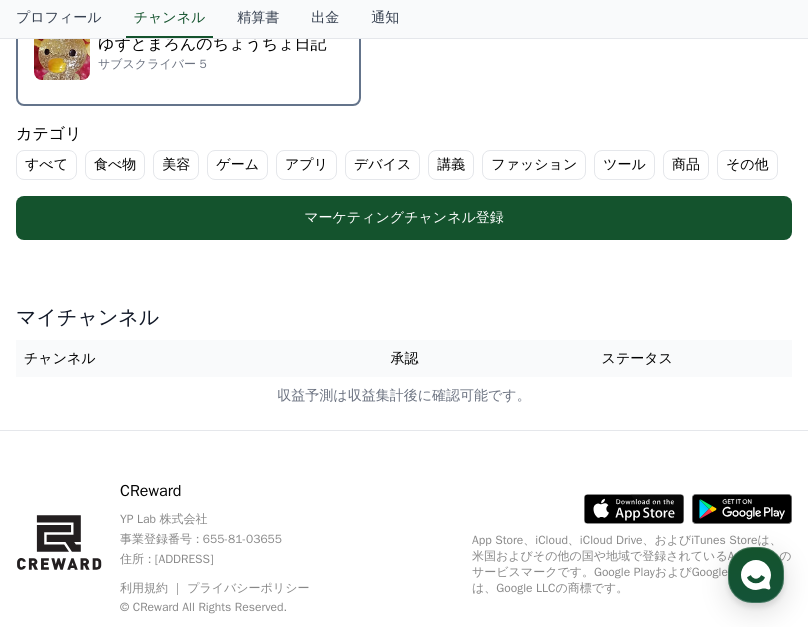 click on "チャンネル" at bounding box center (171, 358) 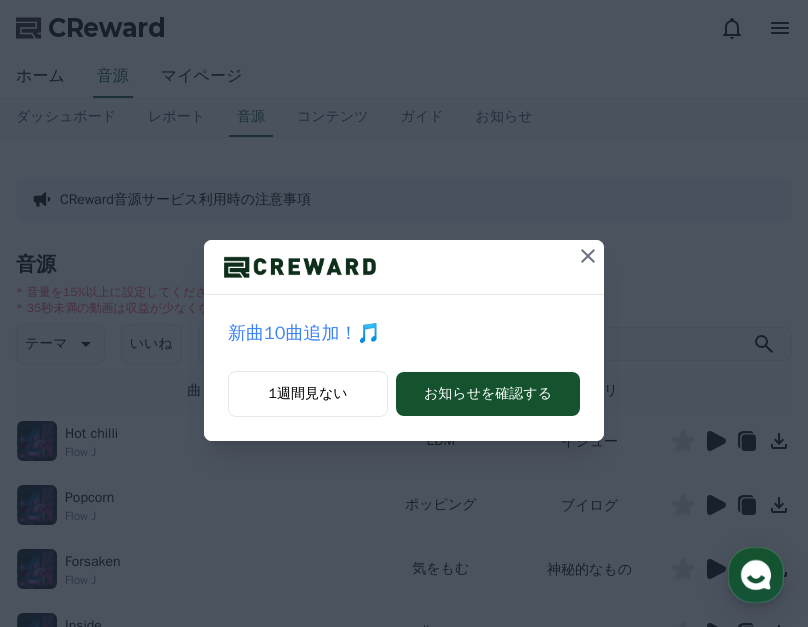 scroll, scrollTop: 0, scrollLeft: 0, axis: both 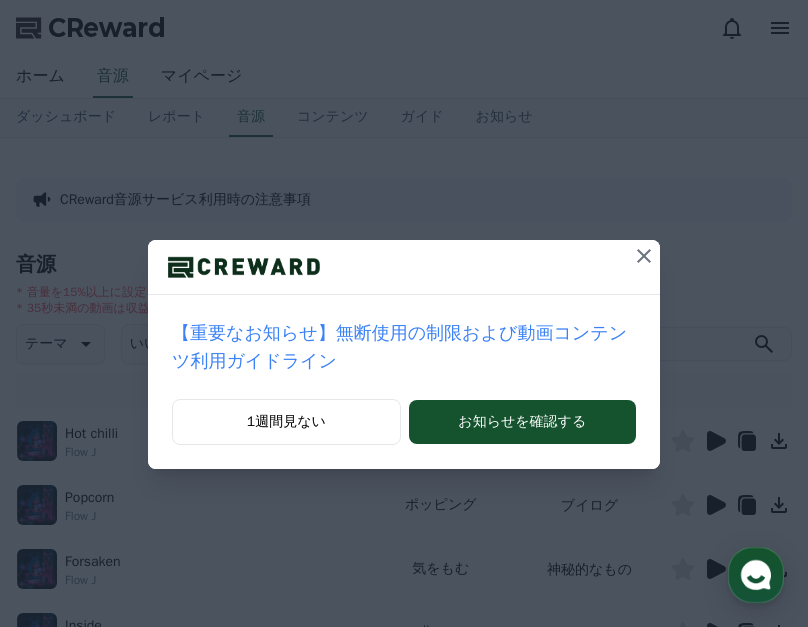 click 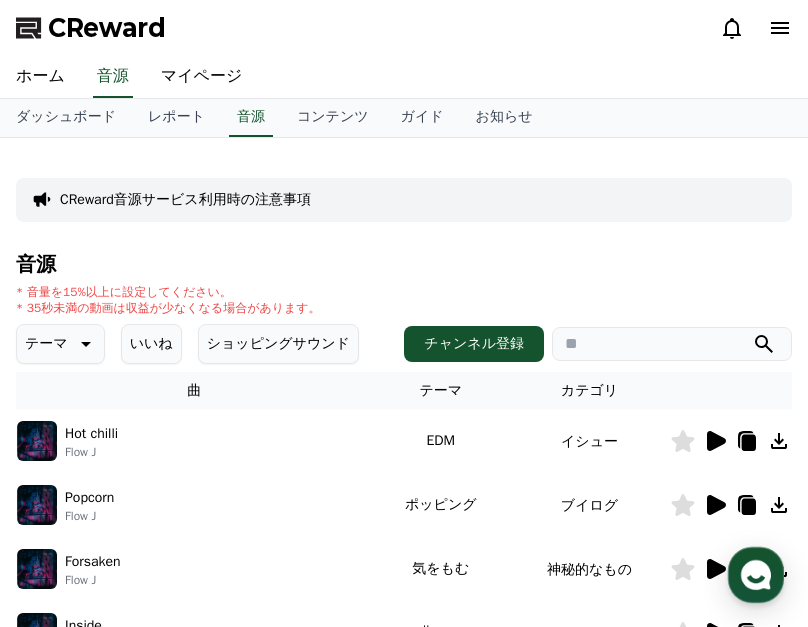 click 